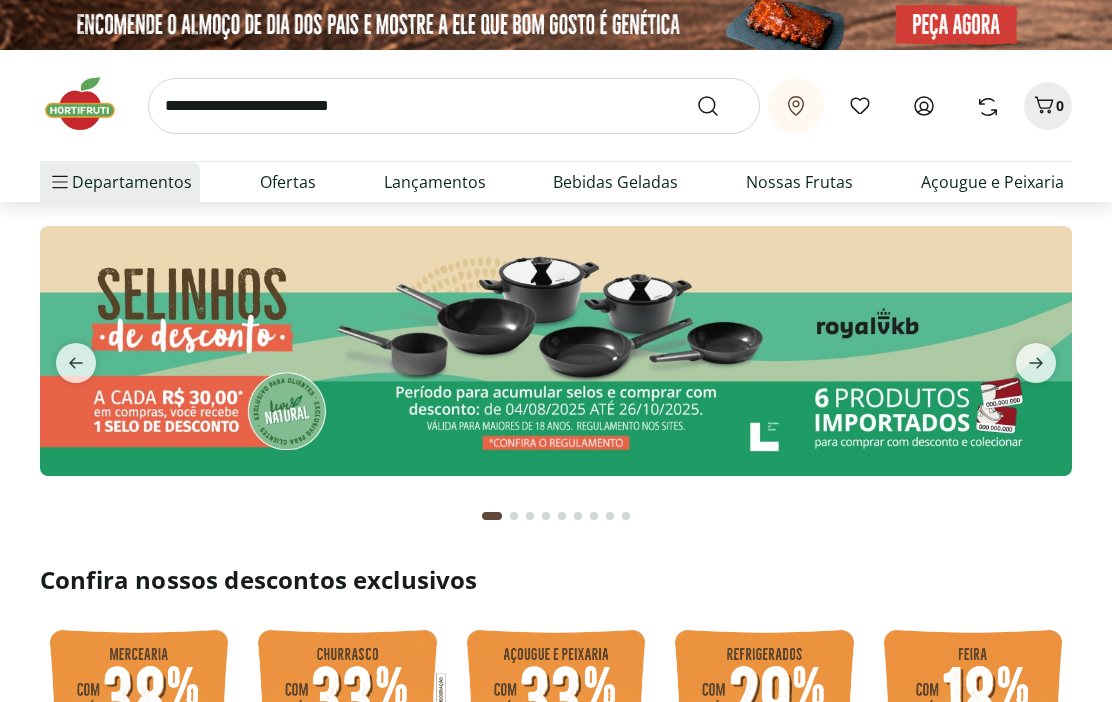 scroll, scrollTop: 0, scrollLeft: 0, axis: both 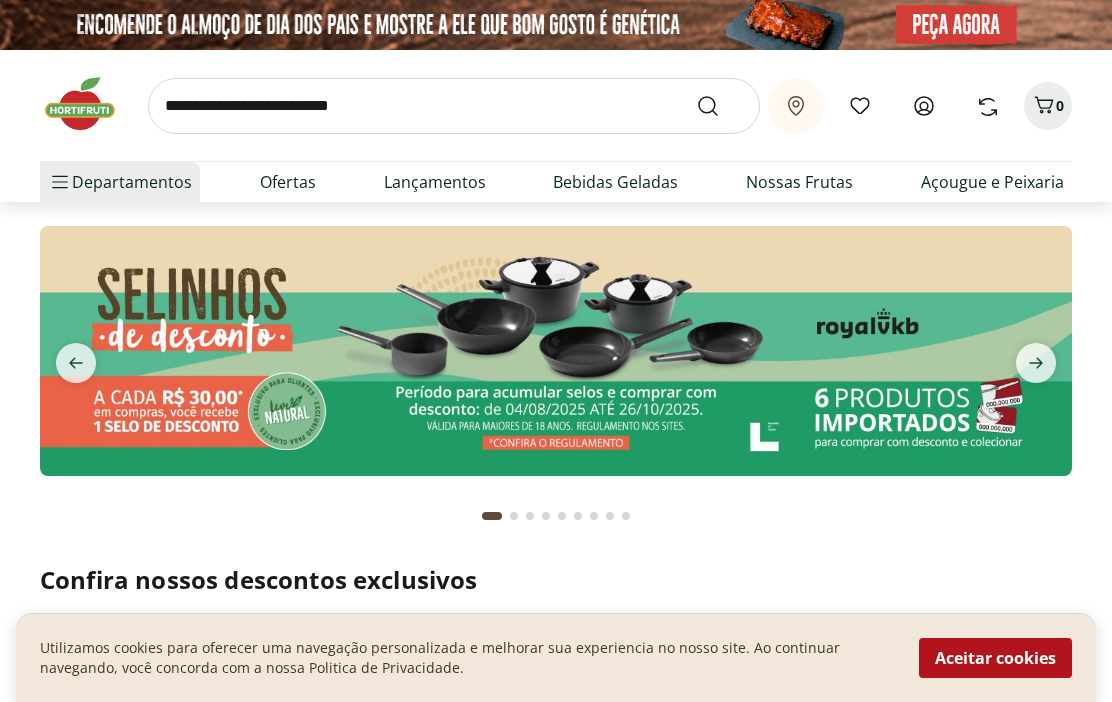 click at bounding box center (454, 106) 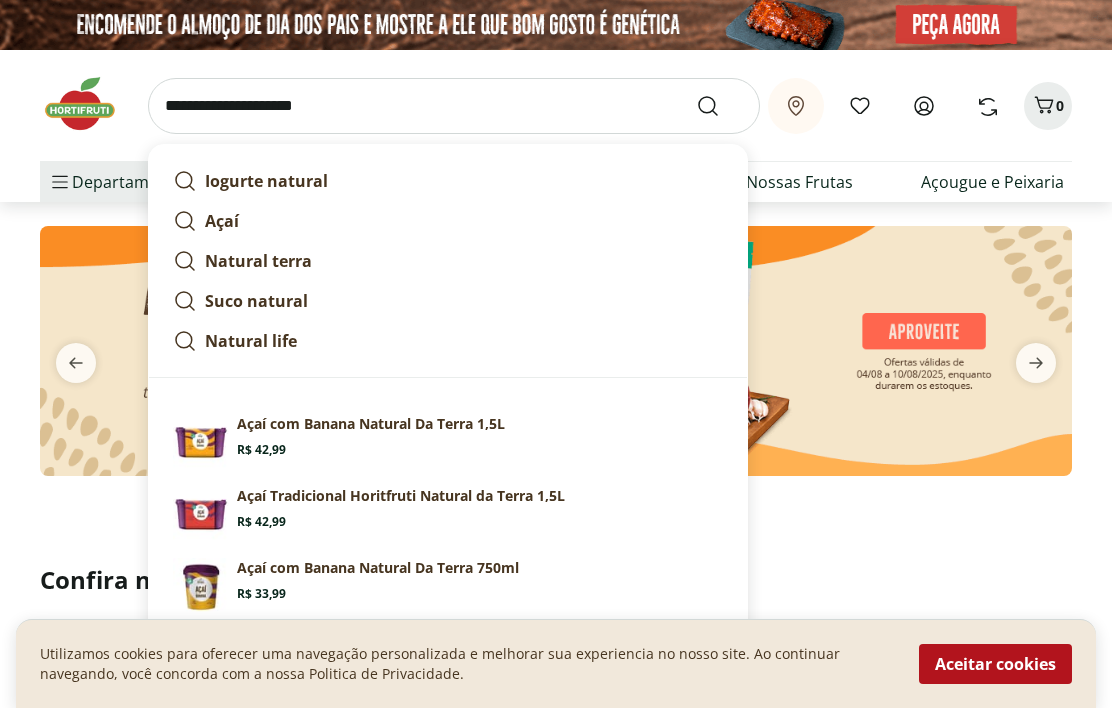 type on "**********" 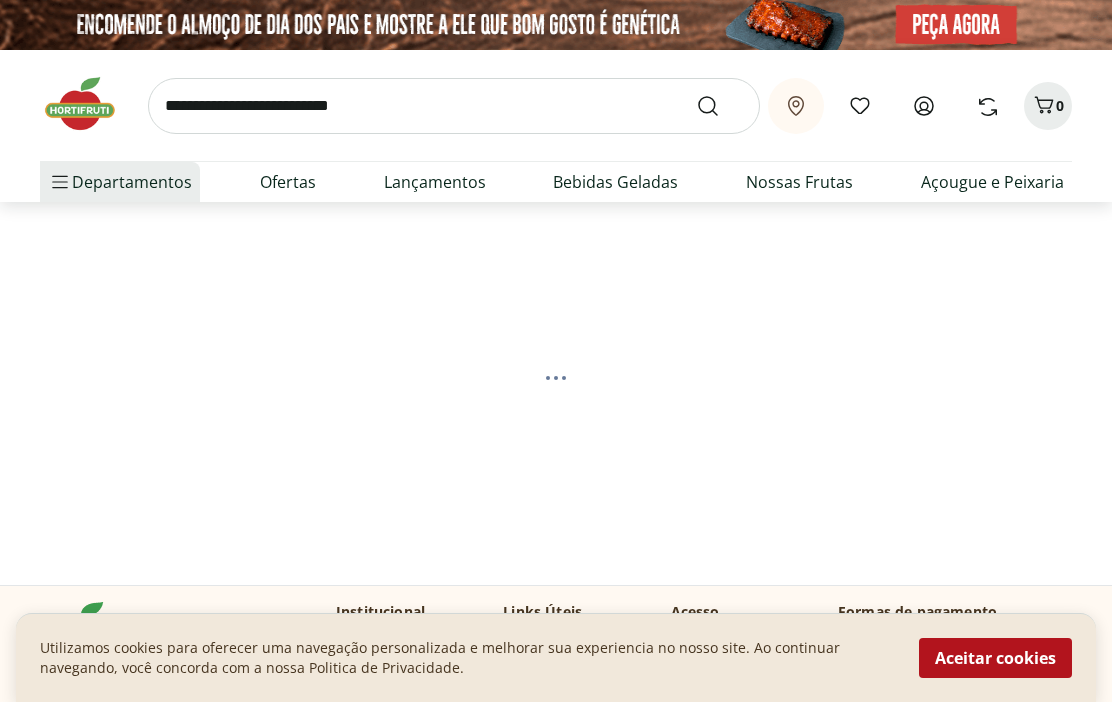 select on "**********" 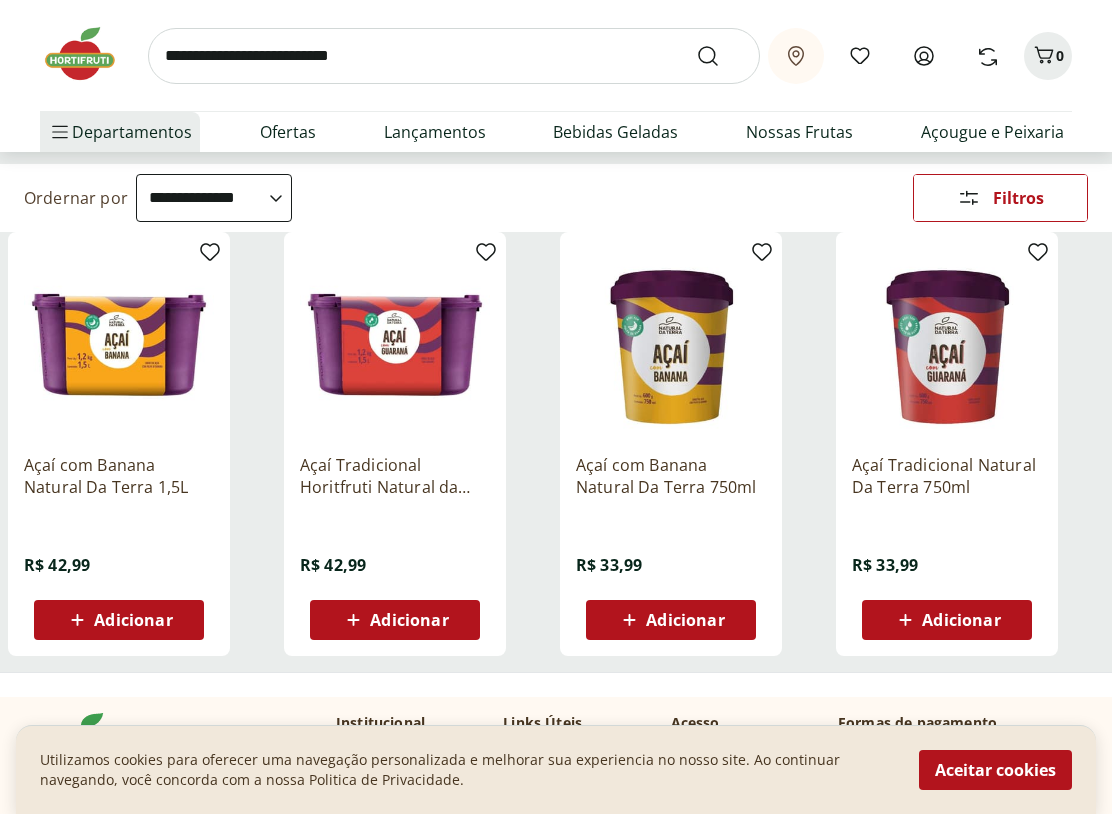 scroll, scrollTop: 375, scrollLeft: 0, axis: vertical 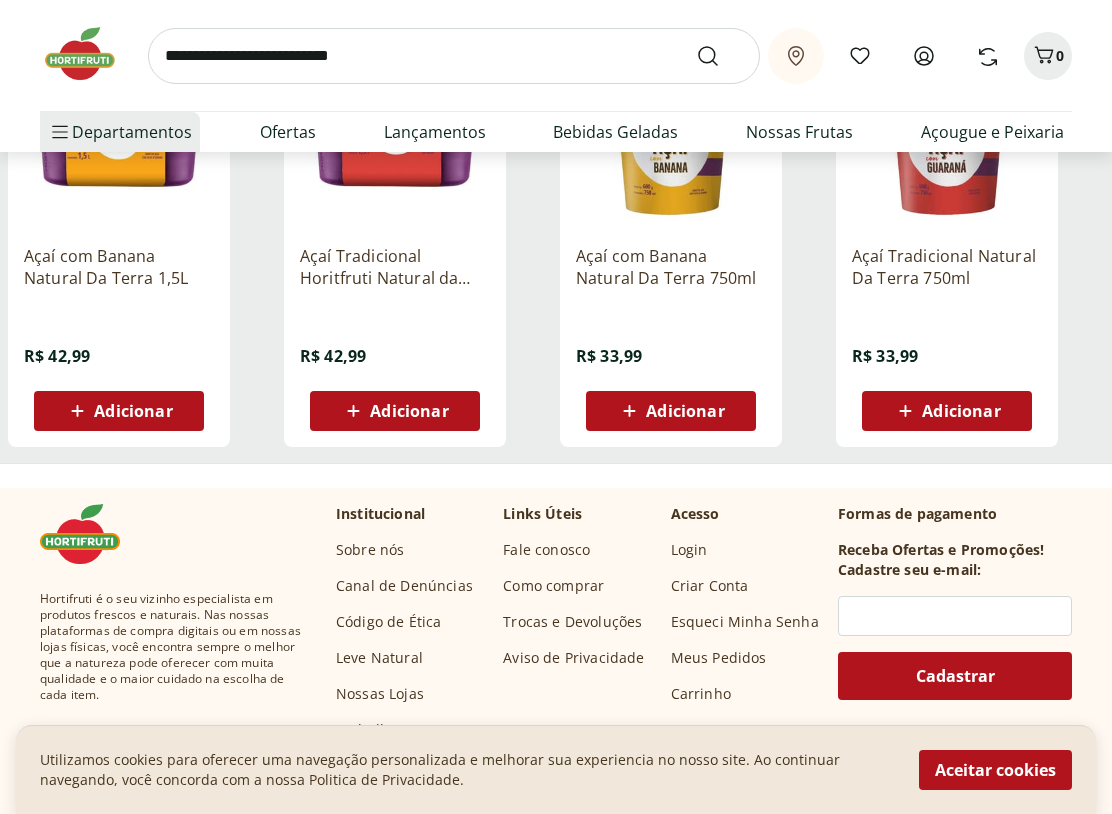 click on "Aceitar cookies" at bounding box center [995, 770] 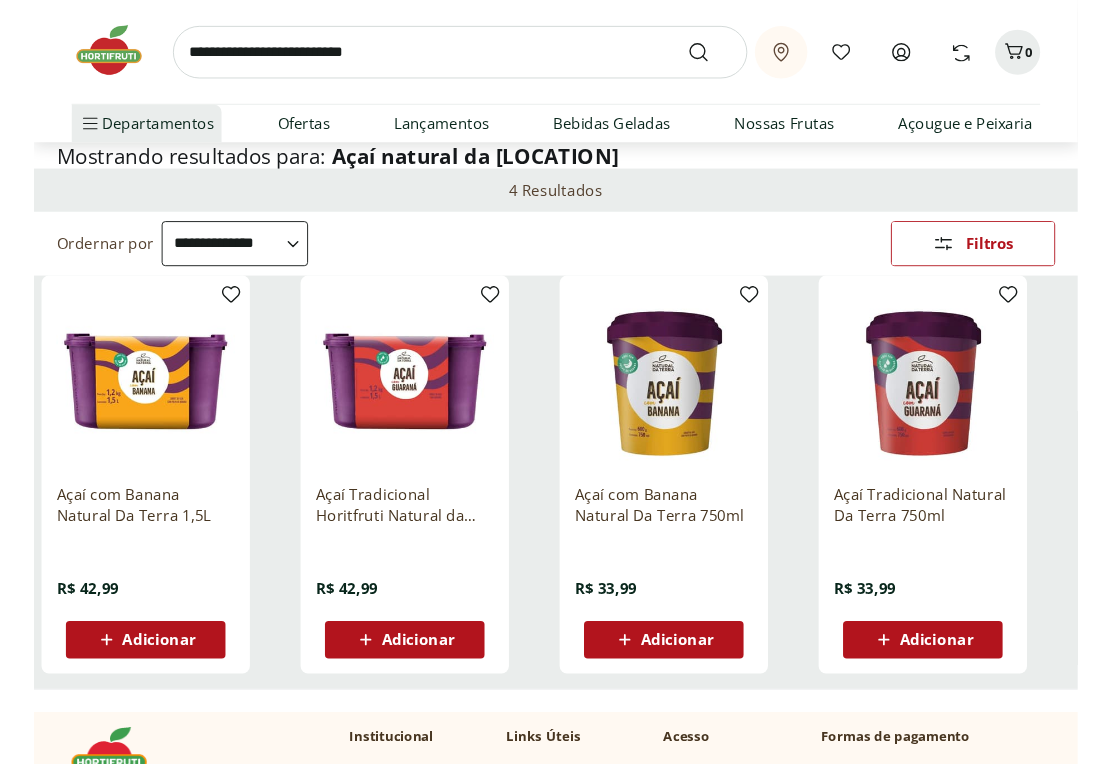 scroll, scrollTop: 105, scrollLeft: 0, axis: vertical 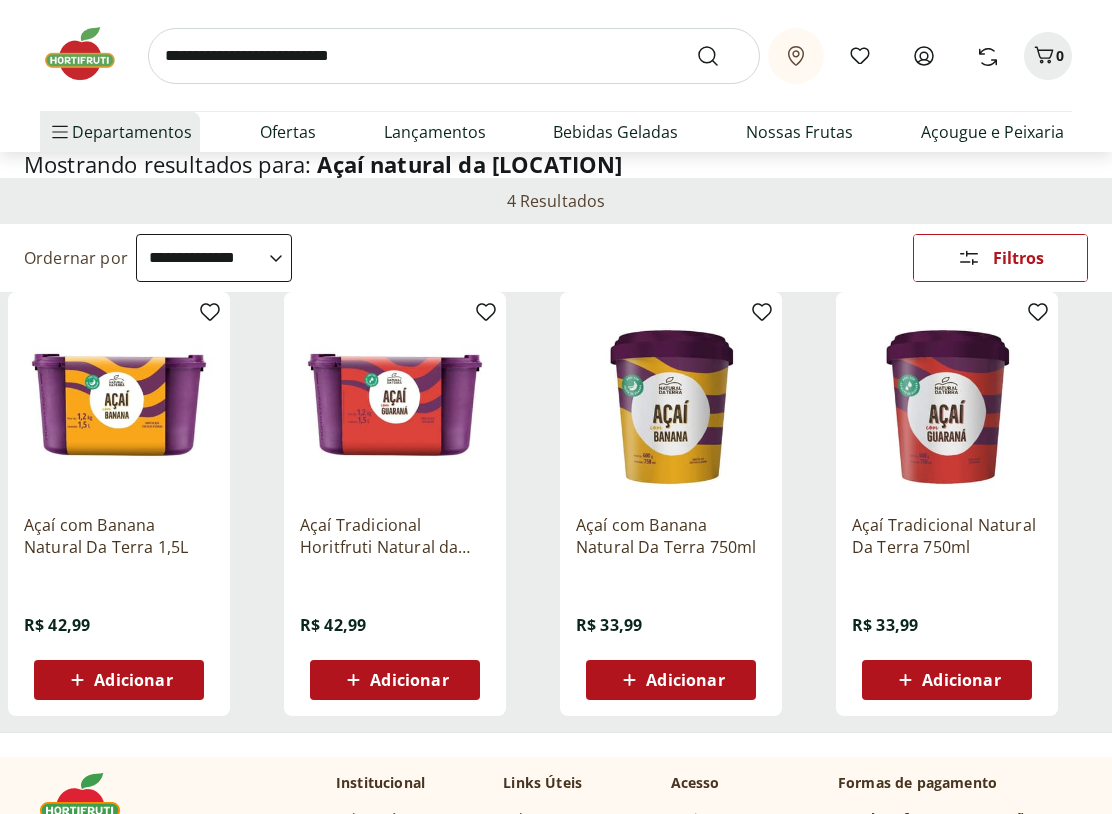 click 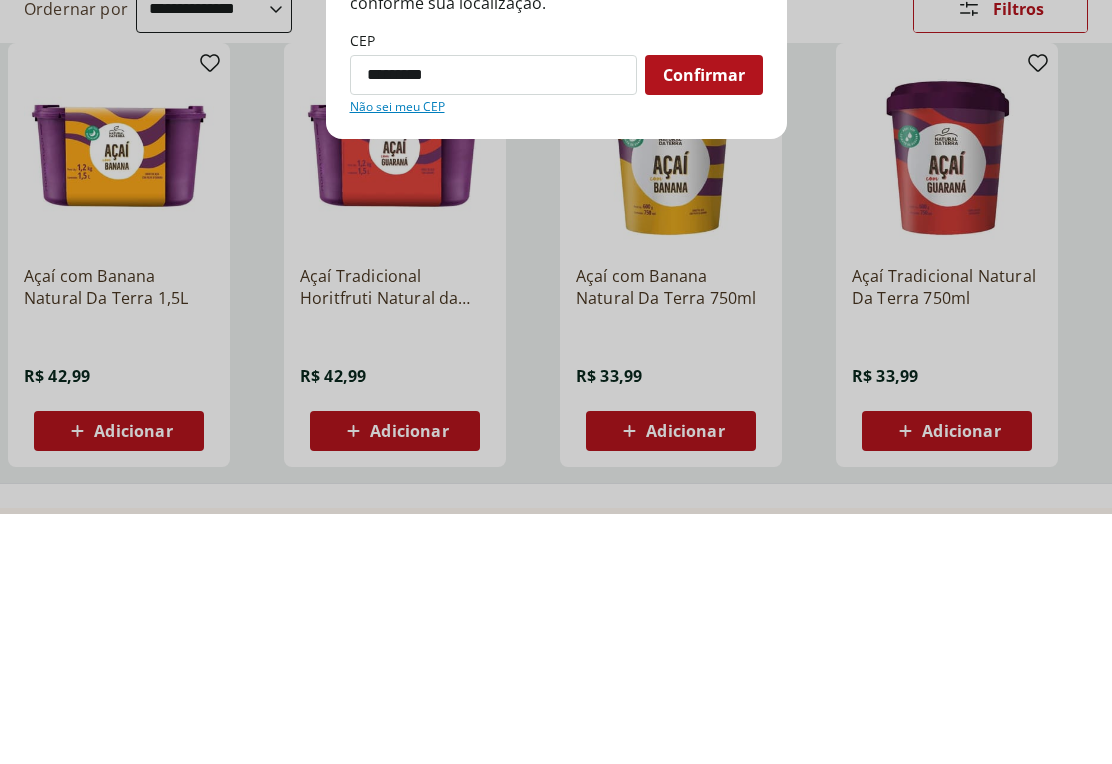 type on "*********" 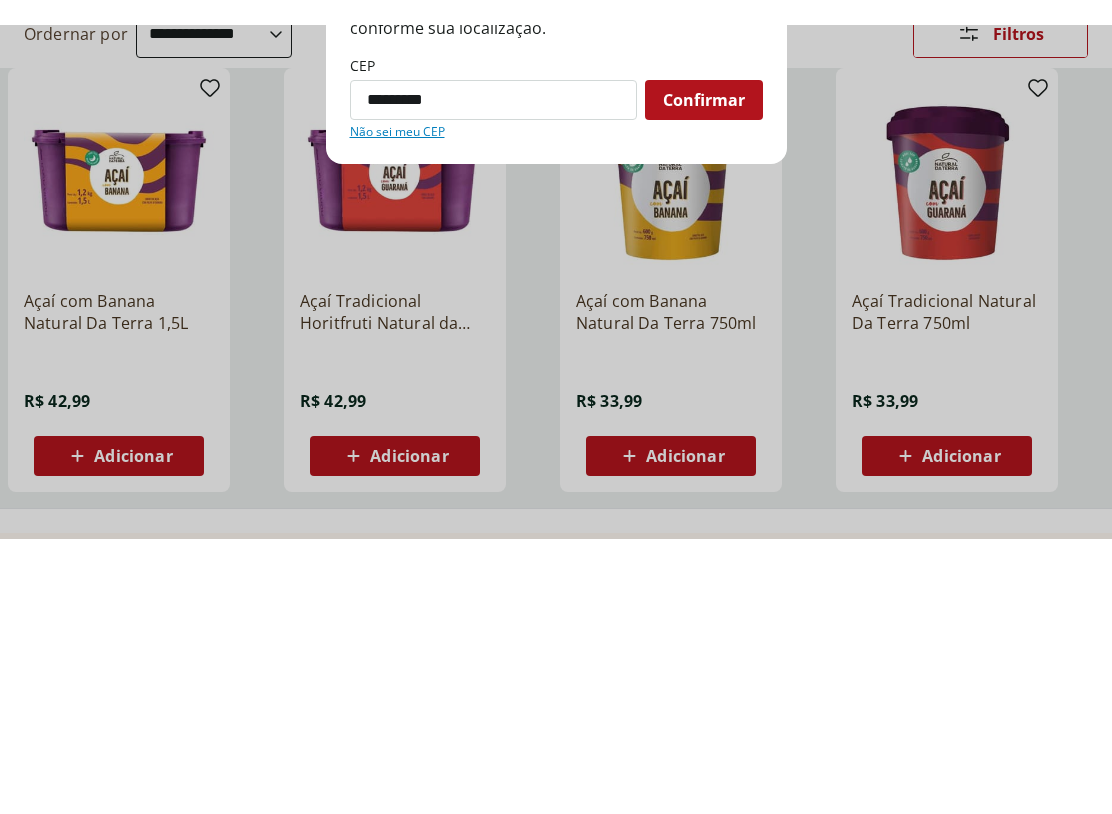 scroll, scrollTop: 356, scrollLeft: 0, axis: vertical 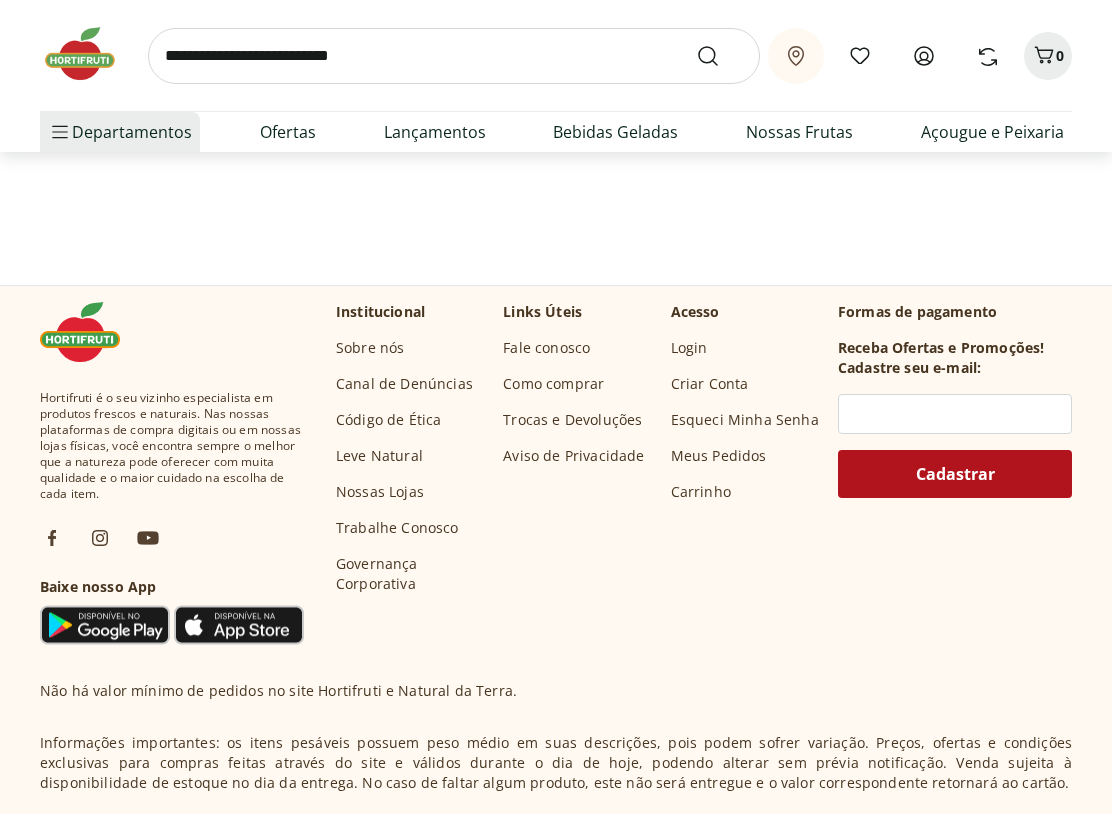 click on "Acesso Login Criar Conta Esqueci Minha Senha Meus Pedidos Carrinho" at bounding box center (746, 402) 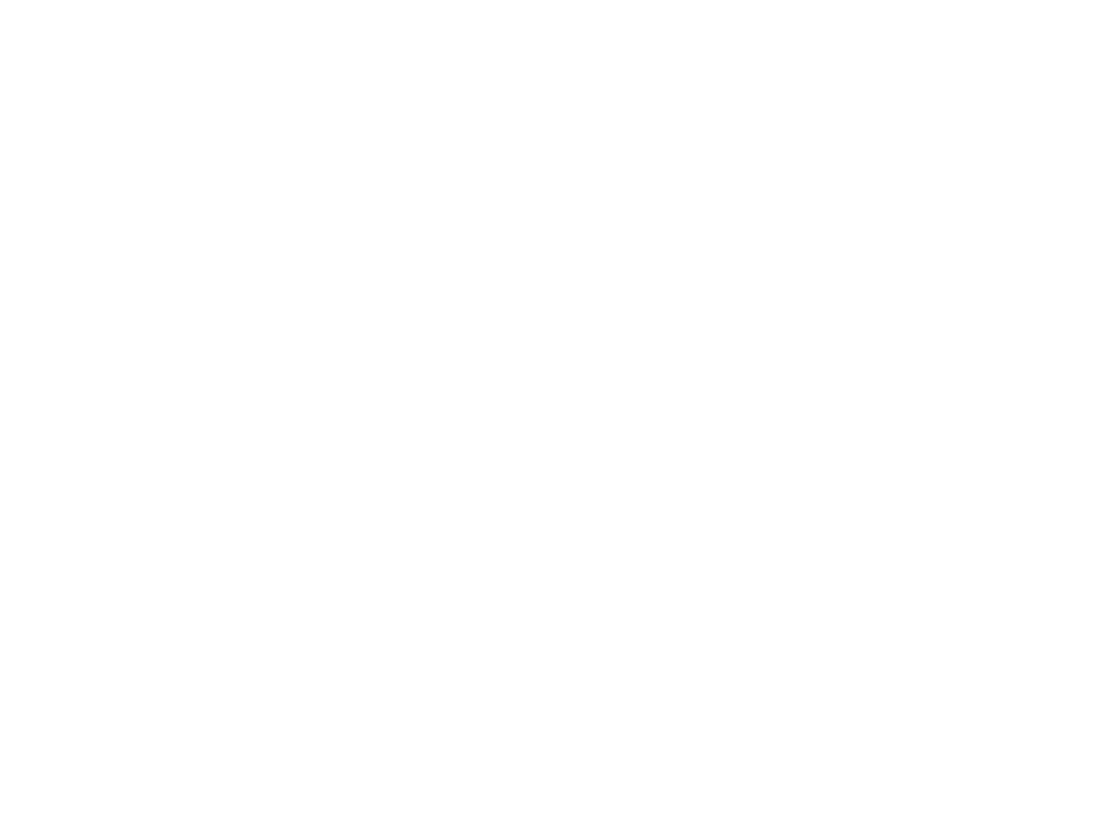 select on "**********" 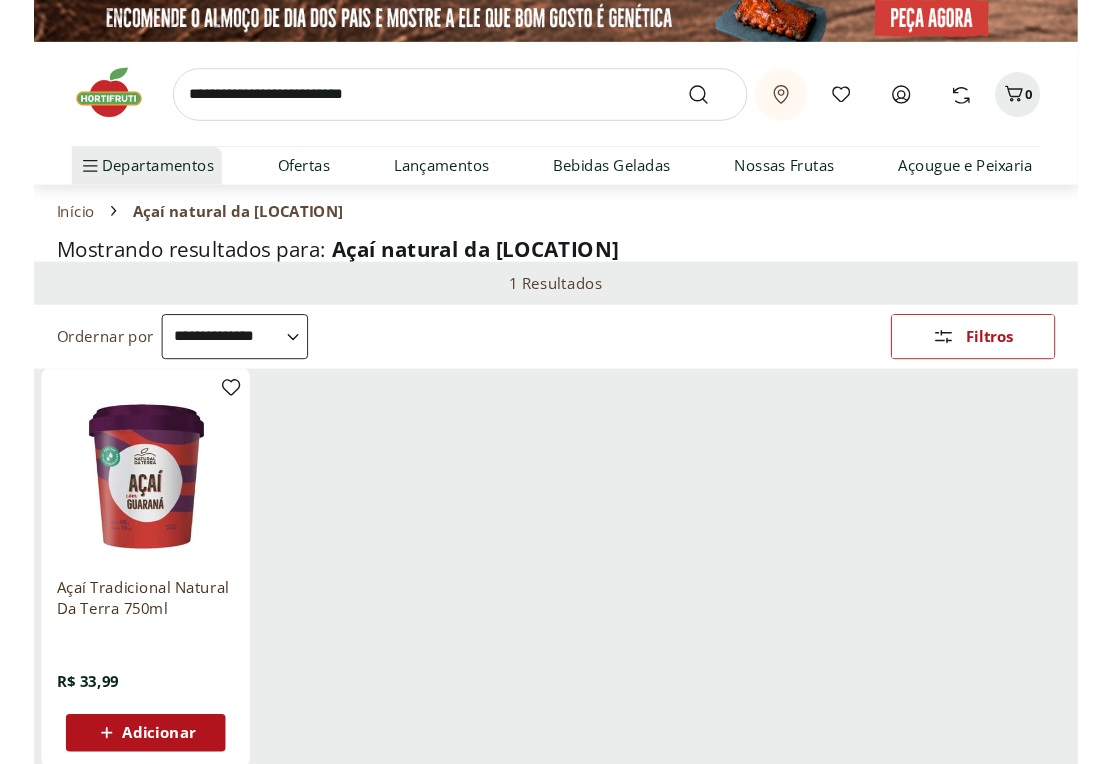 scroll, scrollTop: 0, scrollLeft: 0, axis: both 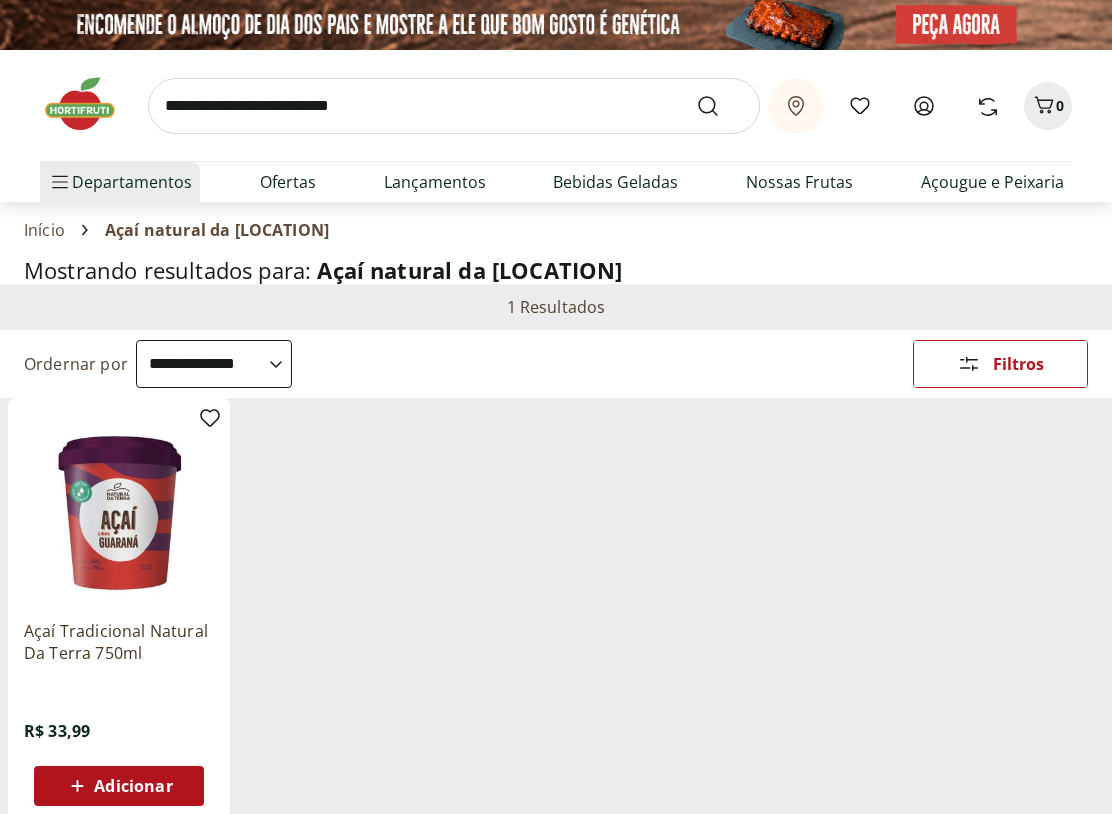 click on "Adicionar" at bounding box center [119, 786] 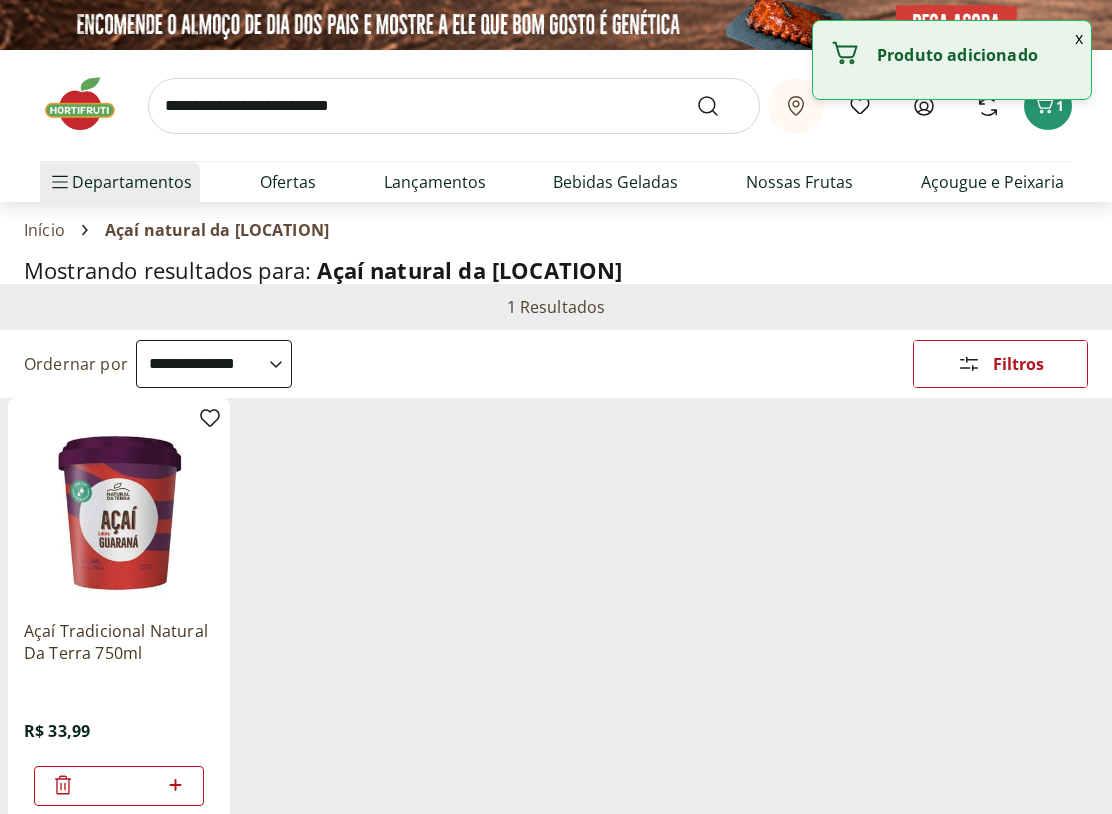 click at bounding box center (454, 106) 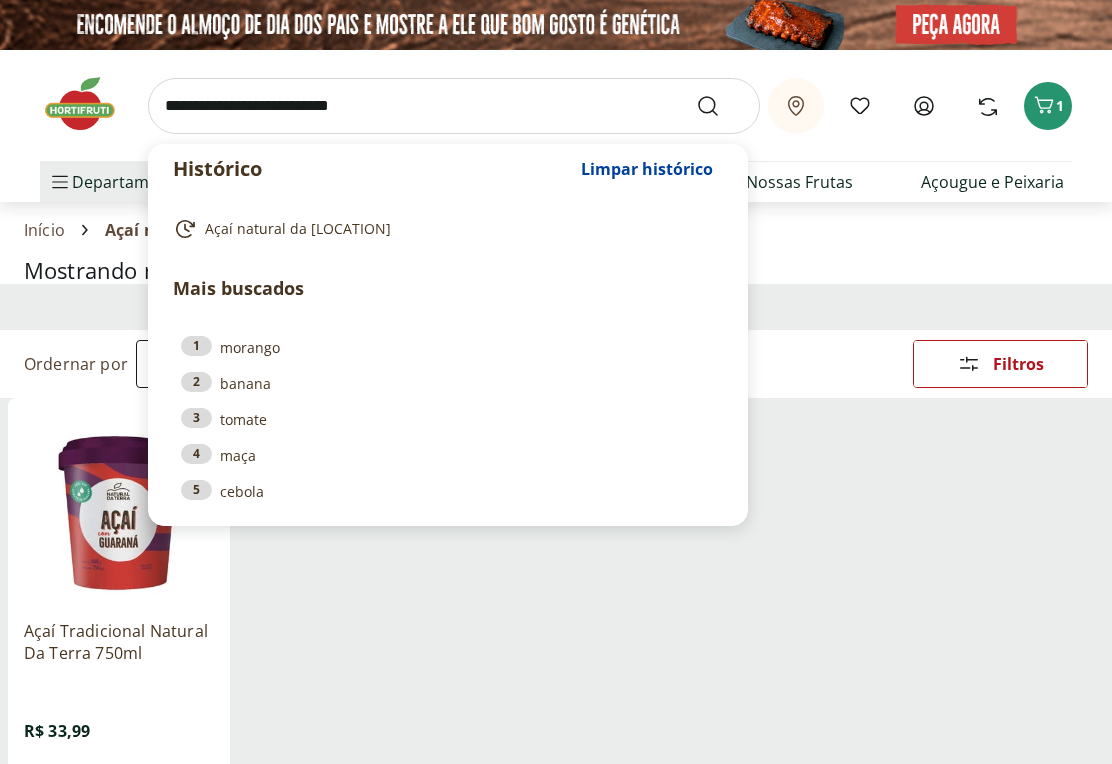 click on "Açaí natural da terra" at bounding box center [298, 229] 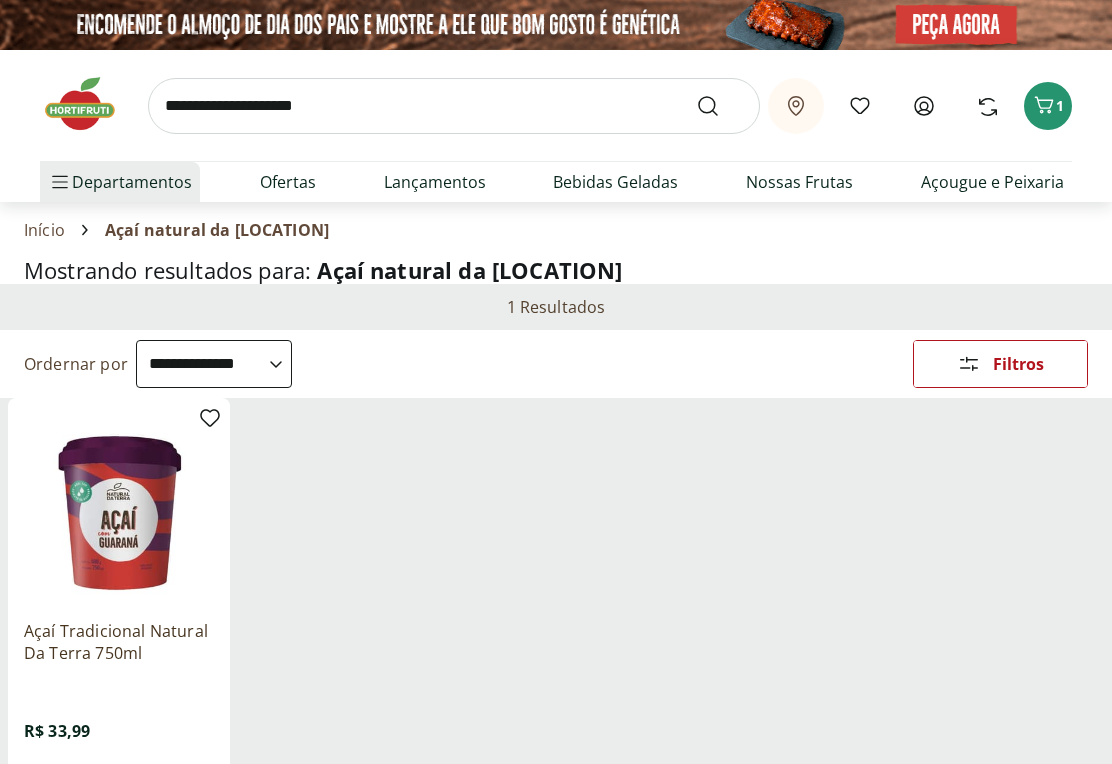 type on "**********" 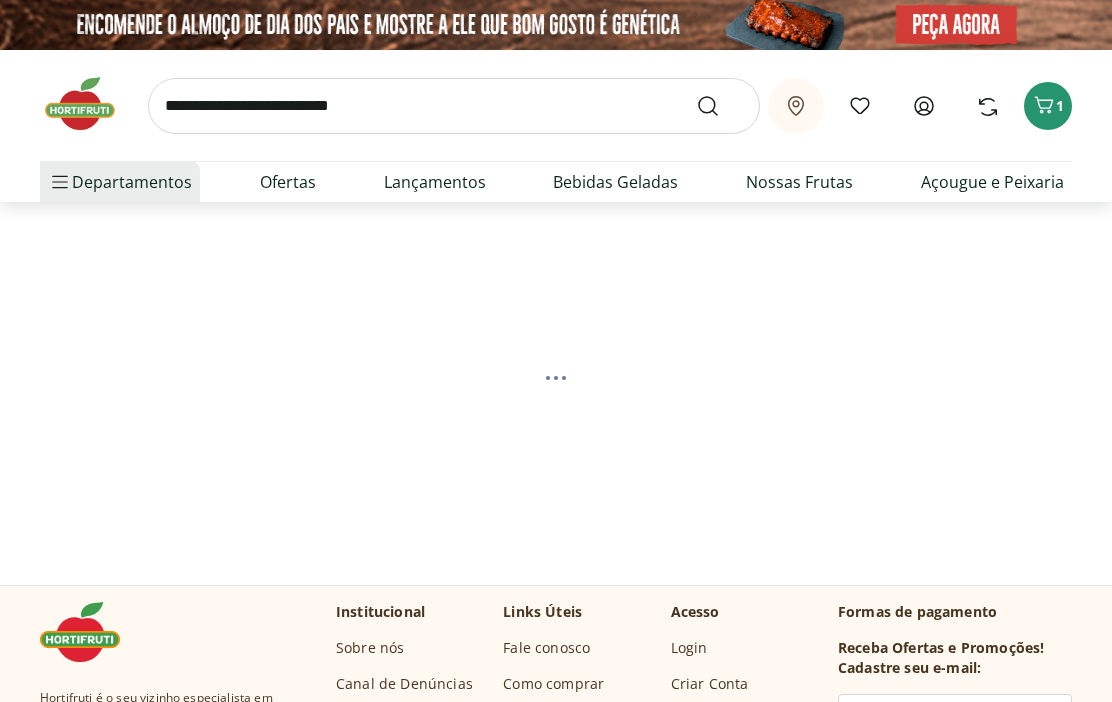 scroll, scrollTop: 0, scrollLeft: 0, axis: both 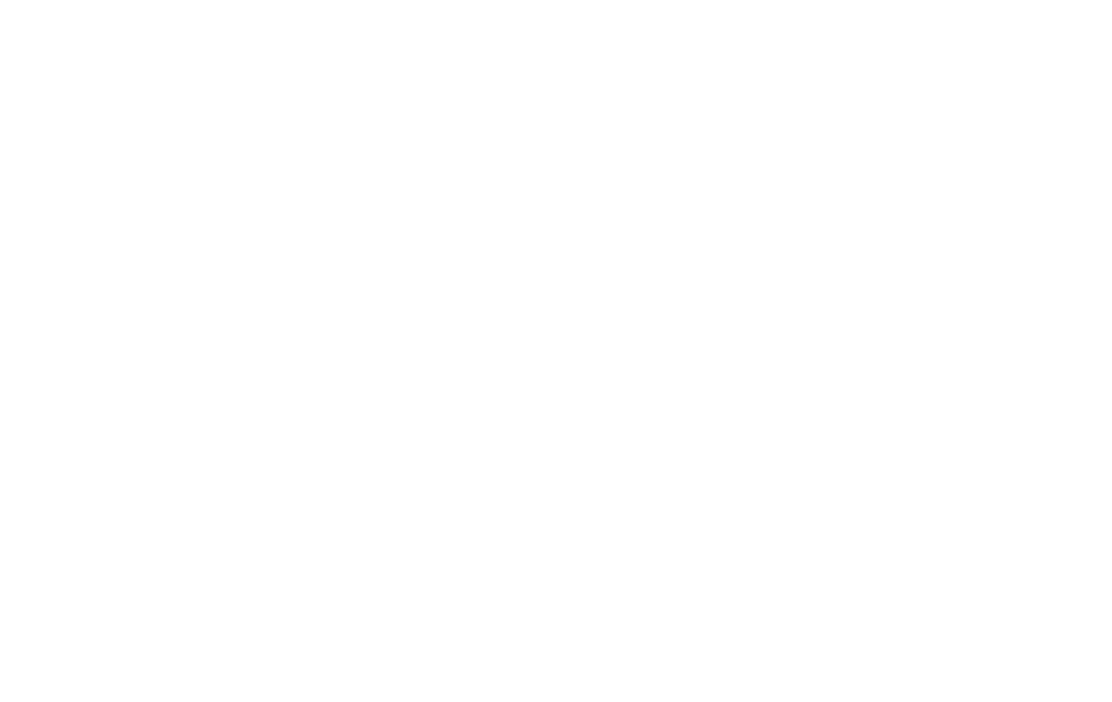 select on "**********" 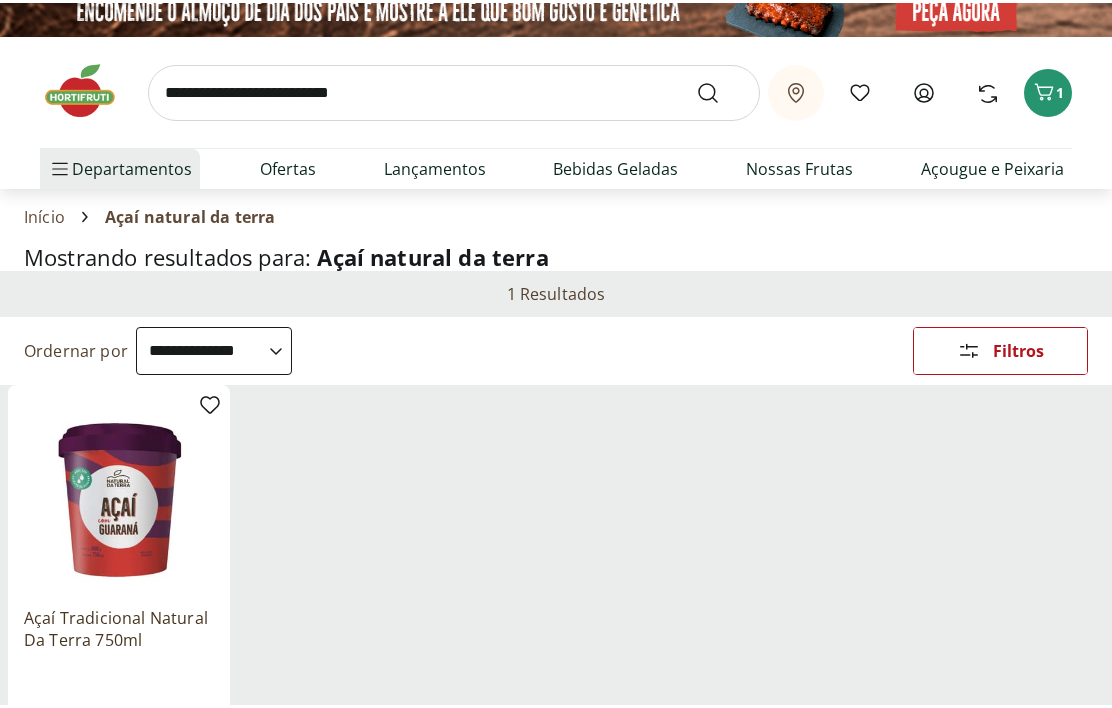 scroll, scrollTop: 0, scrollLeft: 0, axis: both 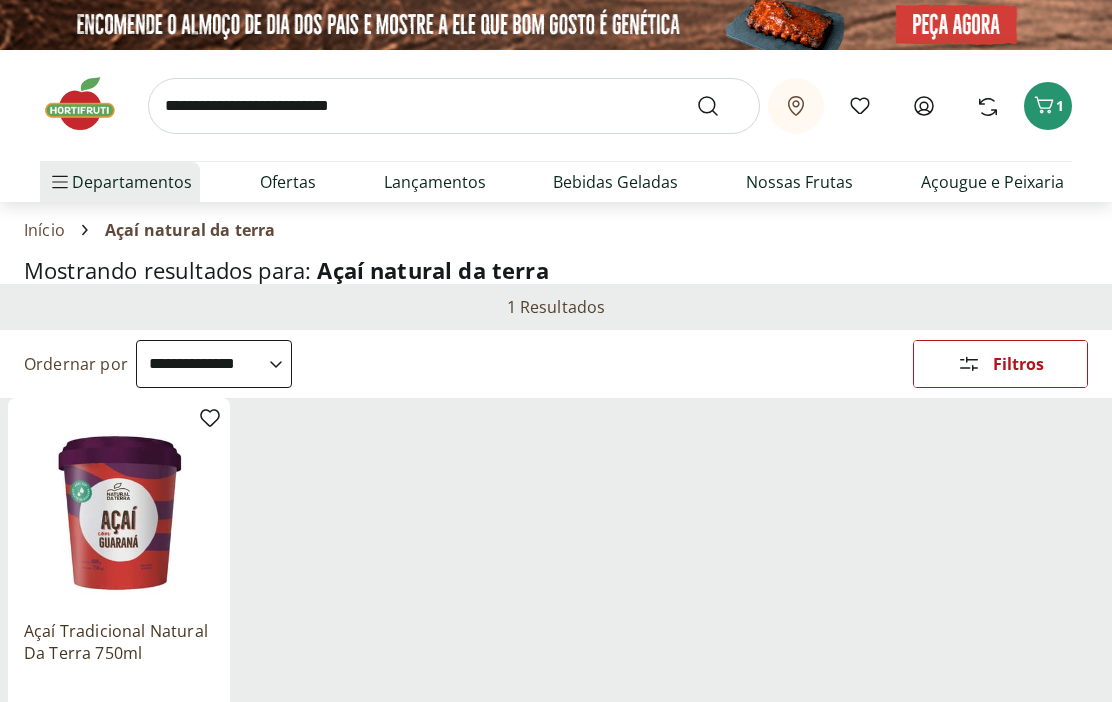 click at bounding box center [454, 106] 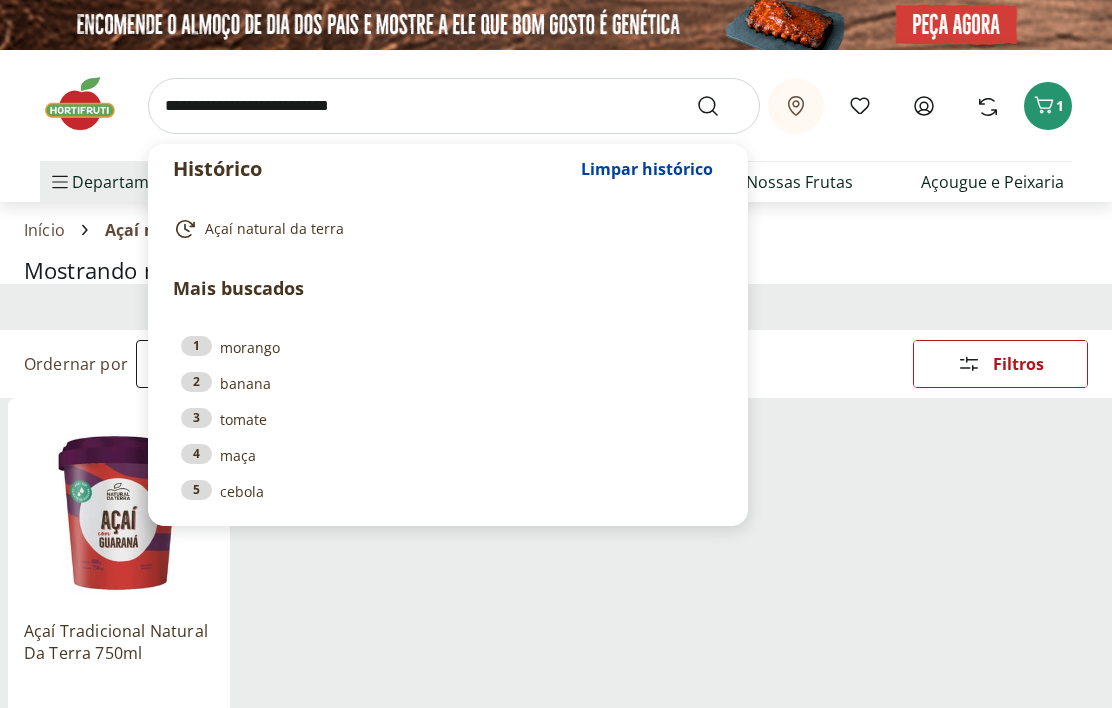click on "Açaí natural da terra" at bounding box center (274, 229) 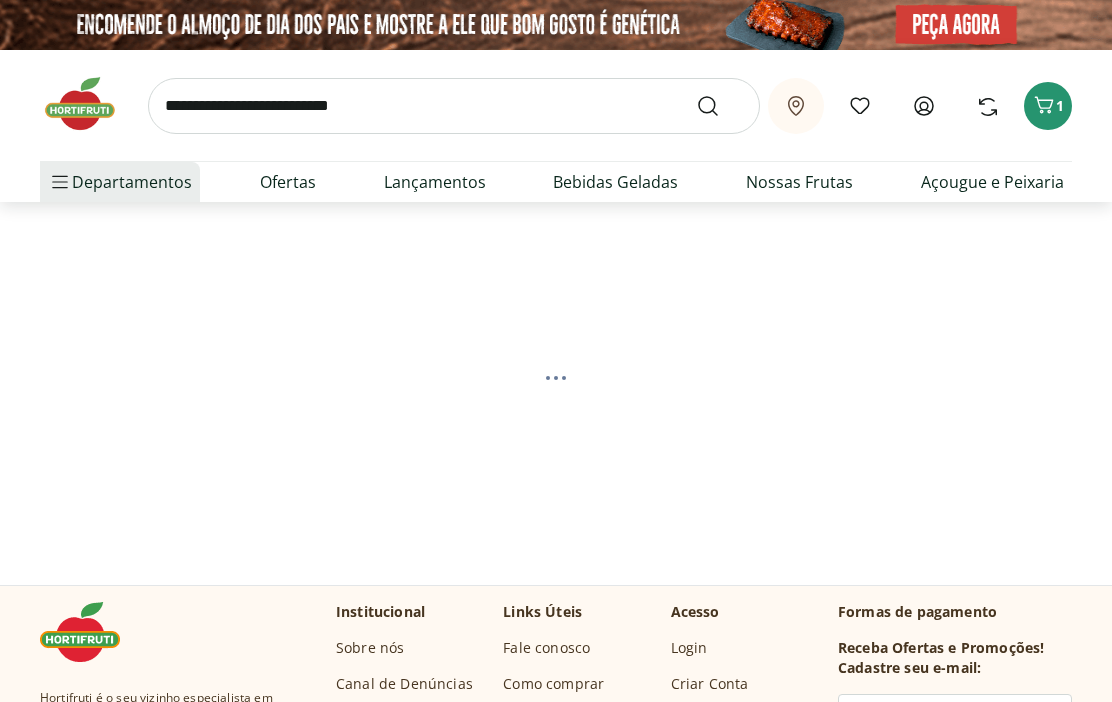 scroll, scrollTop: 0, scrollLeft: 0, axis: both 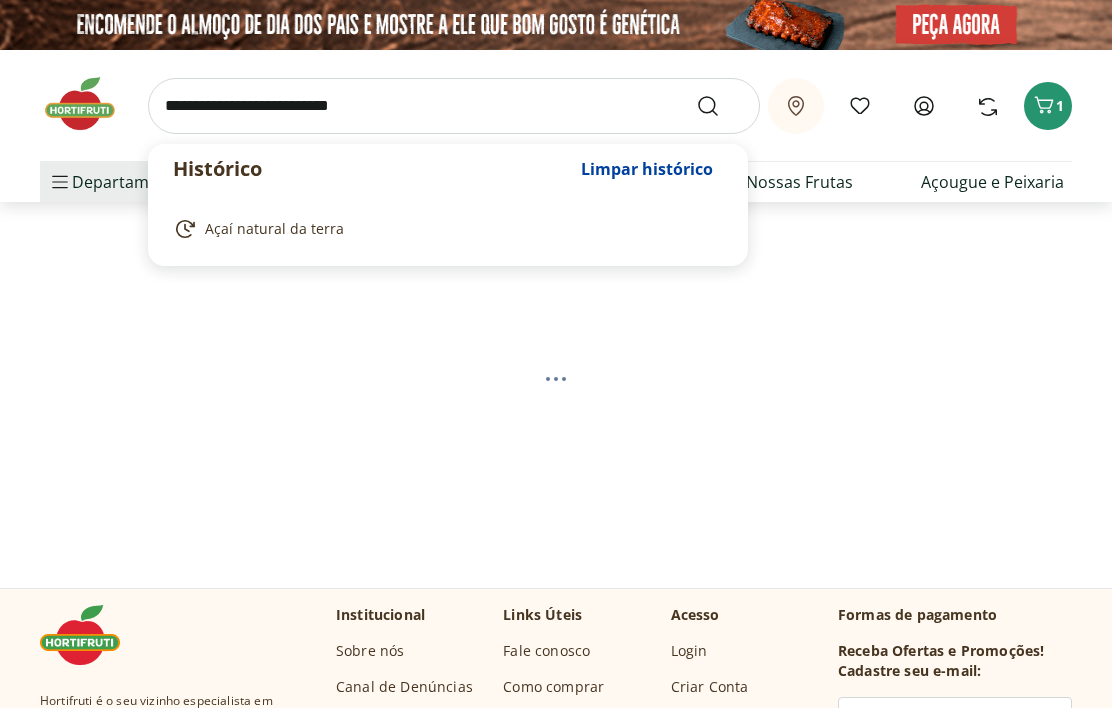 select on "**********" 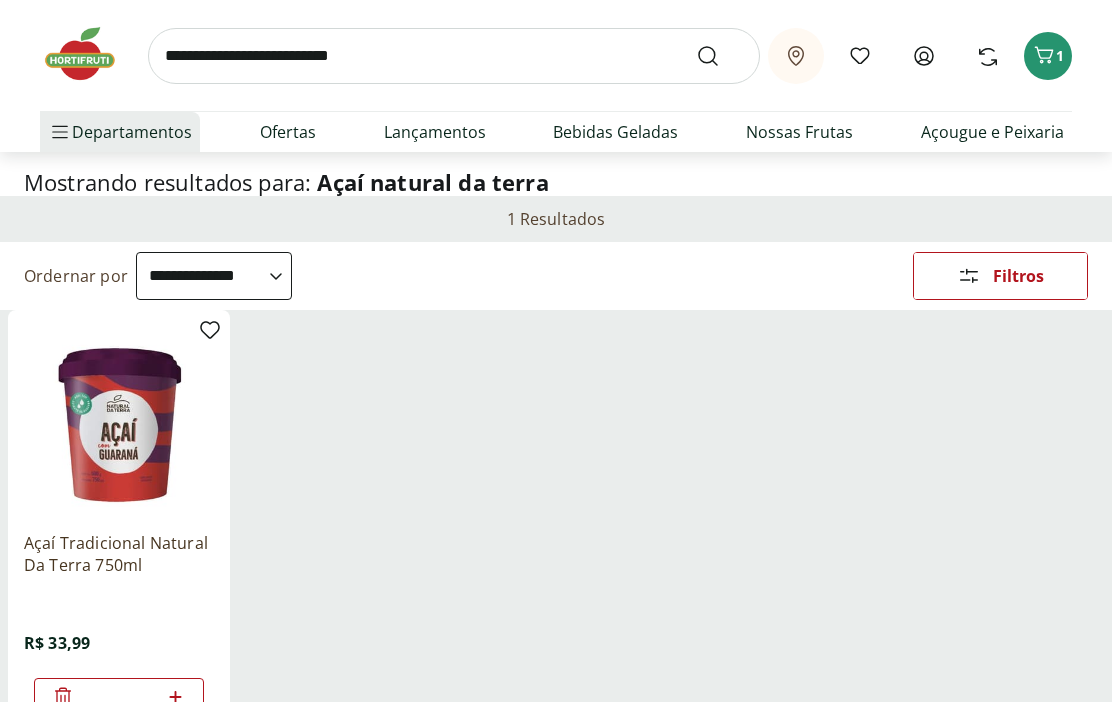 scroll, scrollTop: 52, scrollLeft: 0, axis: vertical 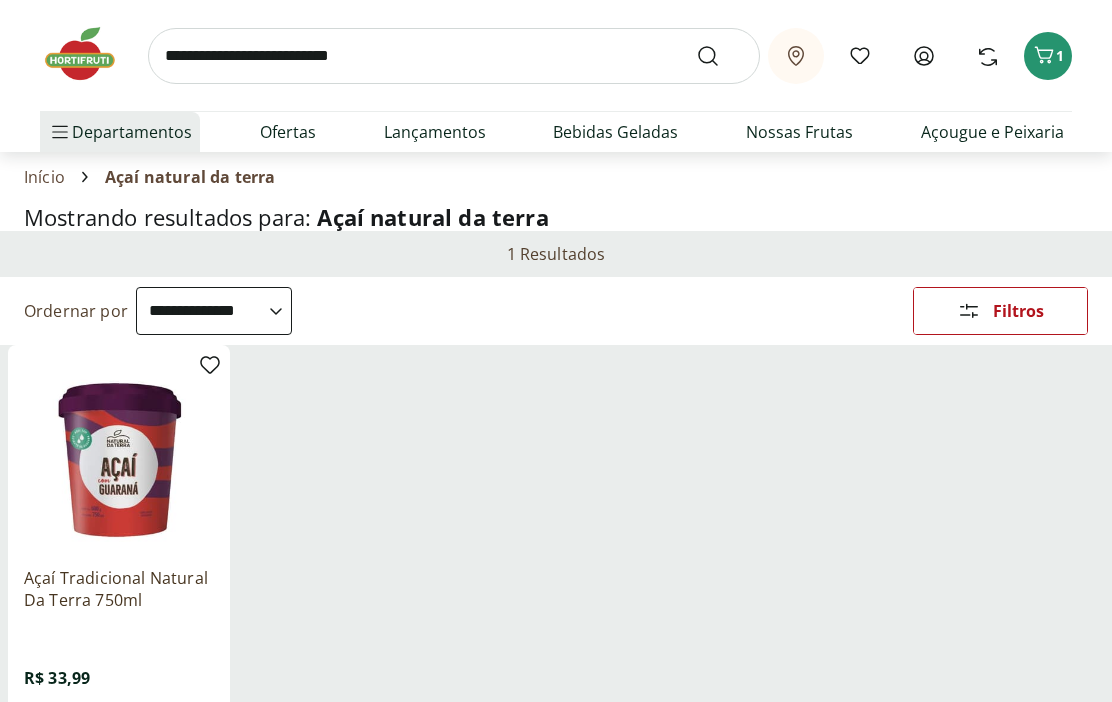click at bounding box center [454, 56] 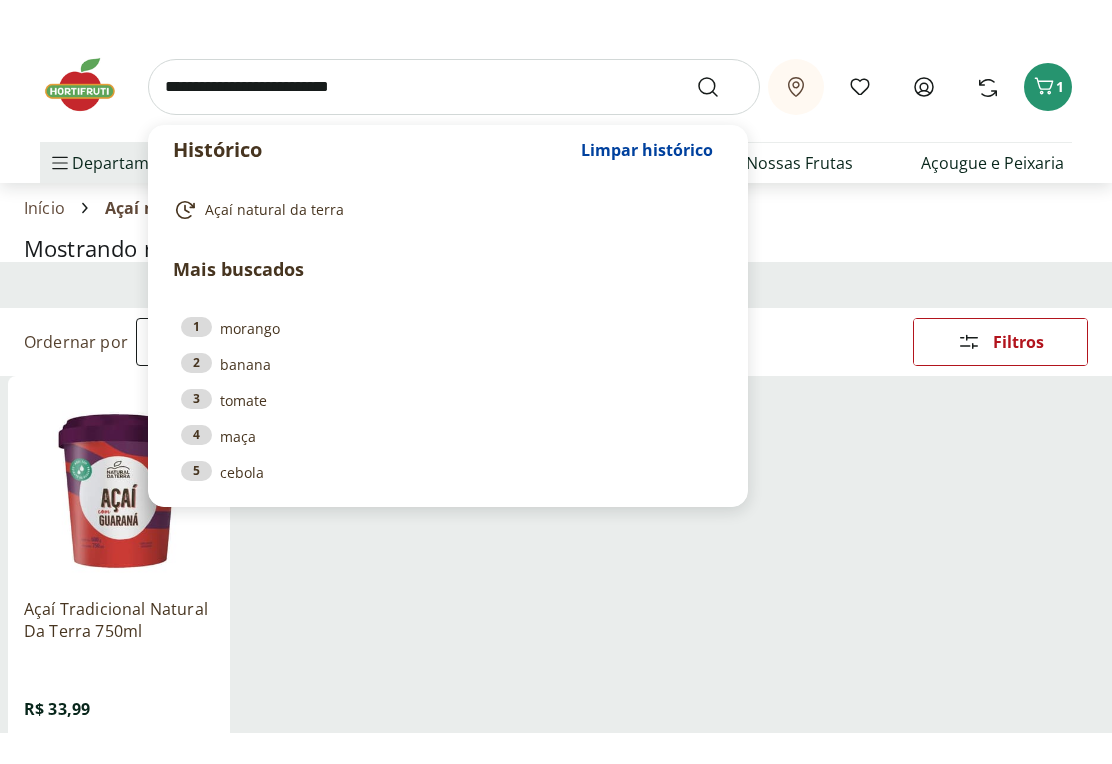 scroll, scrollTop: 52, scrollLeft: 0, axis: vertical 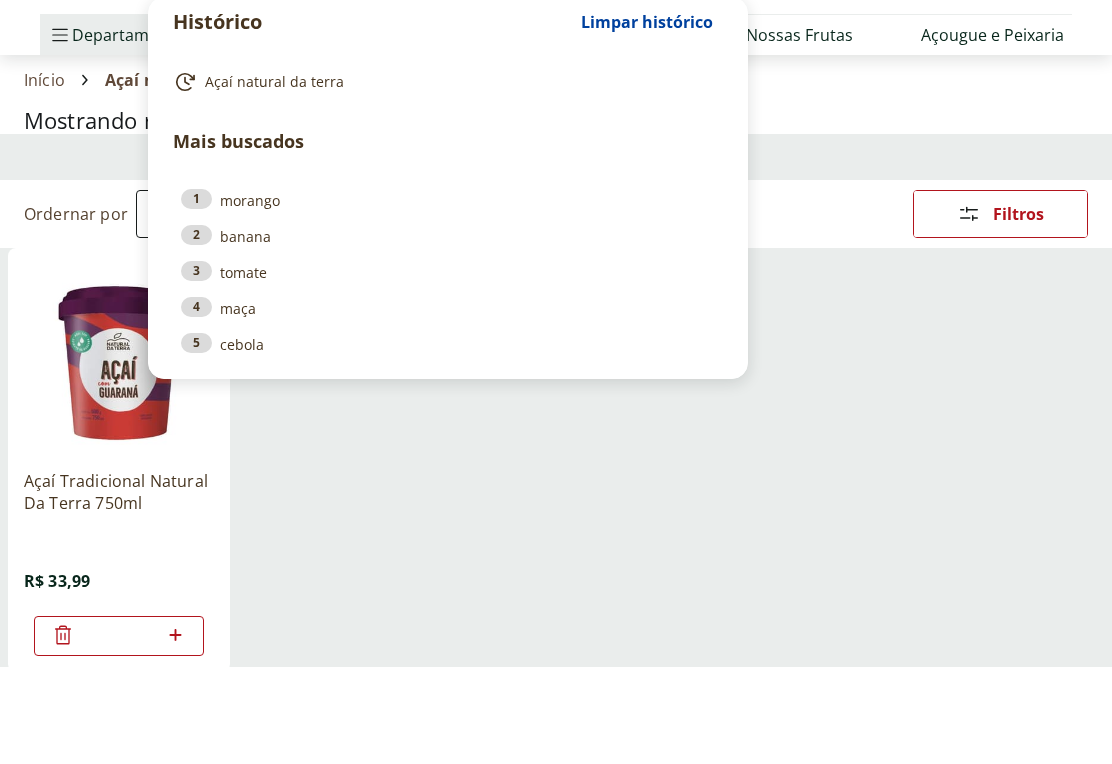 click on "2 banana" at bounding box center (448, 333) 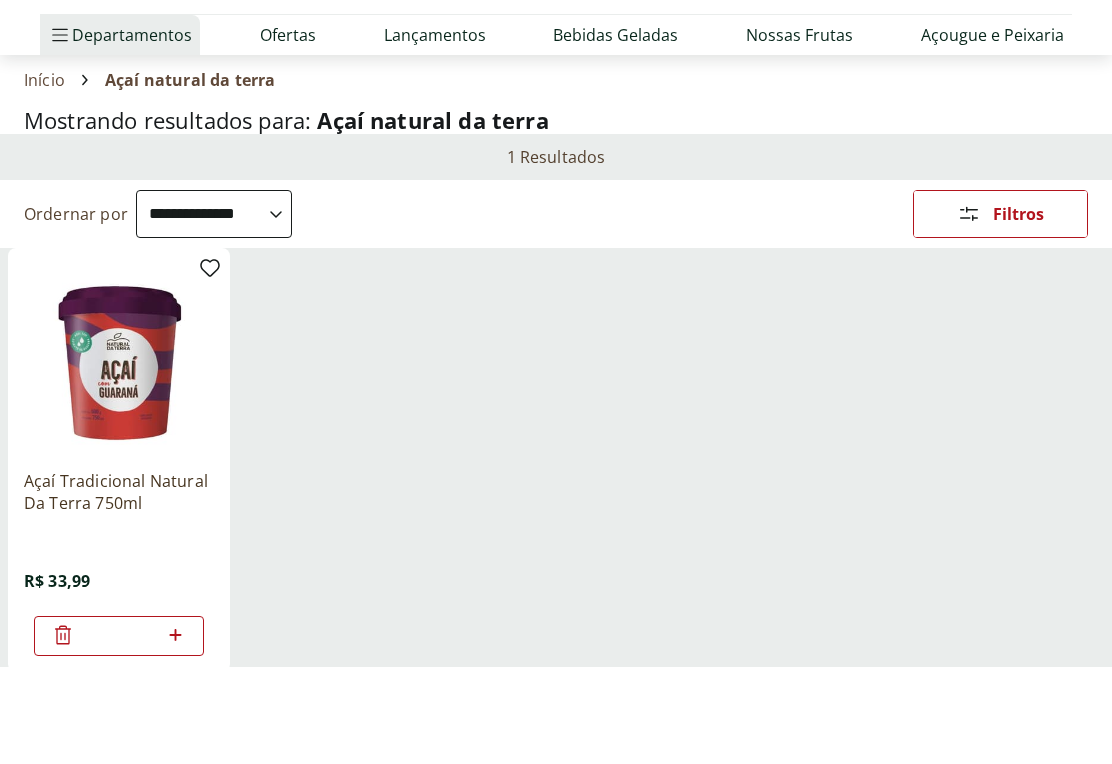 type on "******" 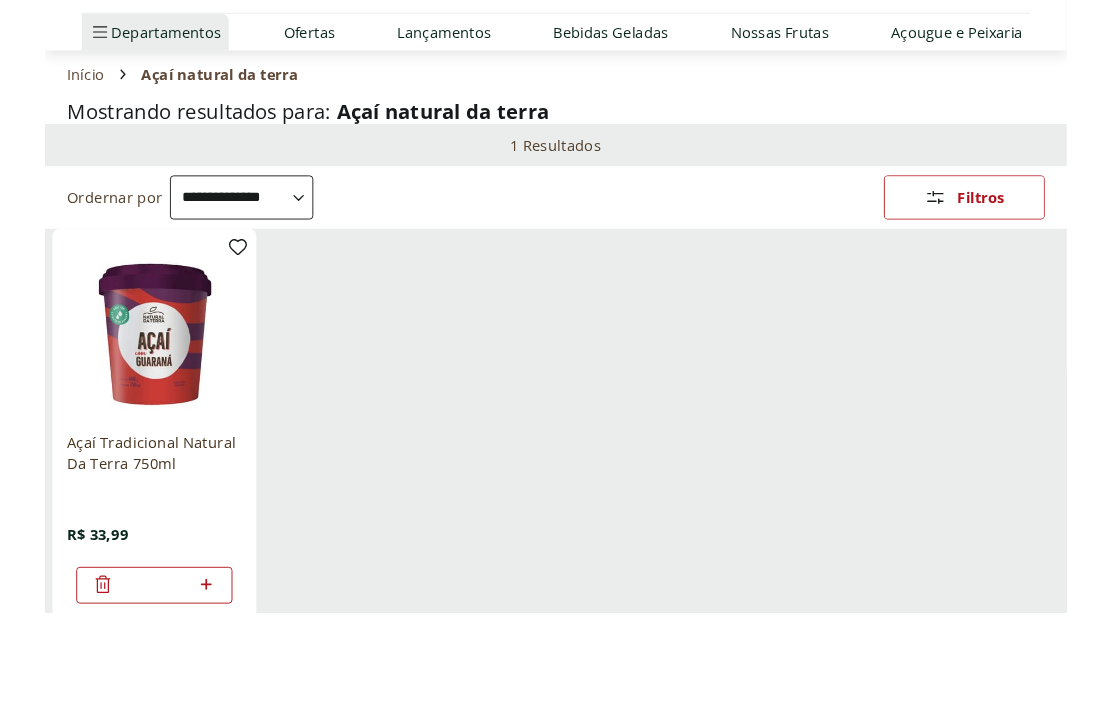 scroll, scrollTop: 0, scrollLeft: 0, axis: both 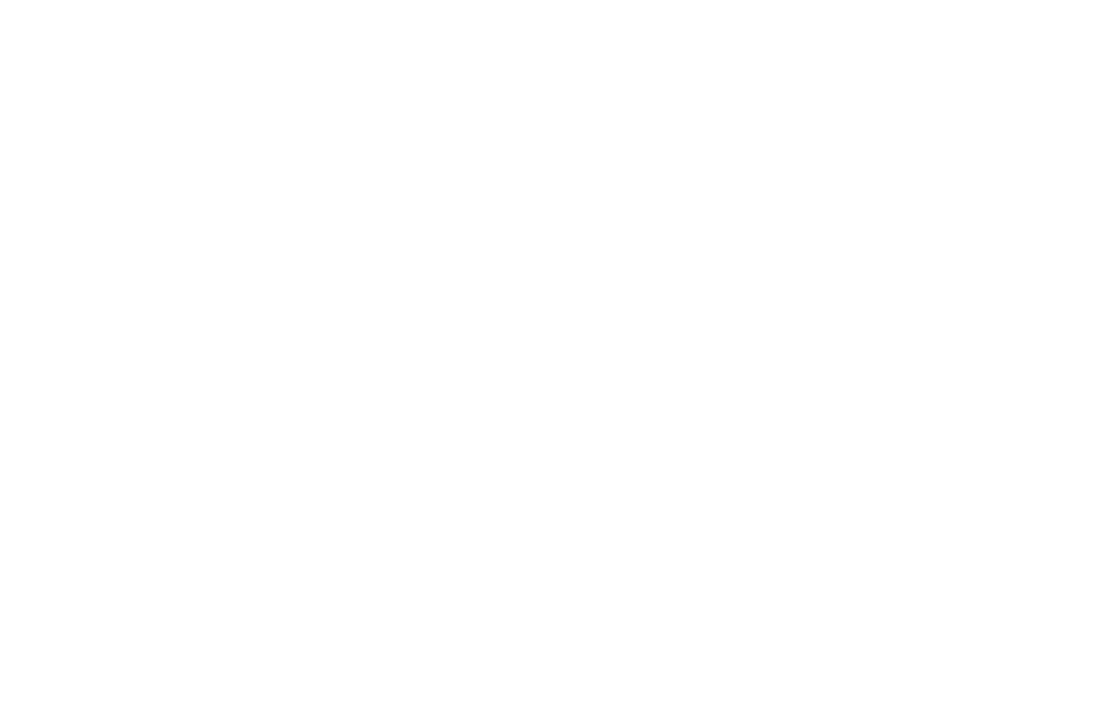 select on "**********" 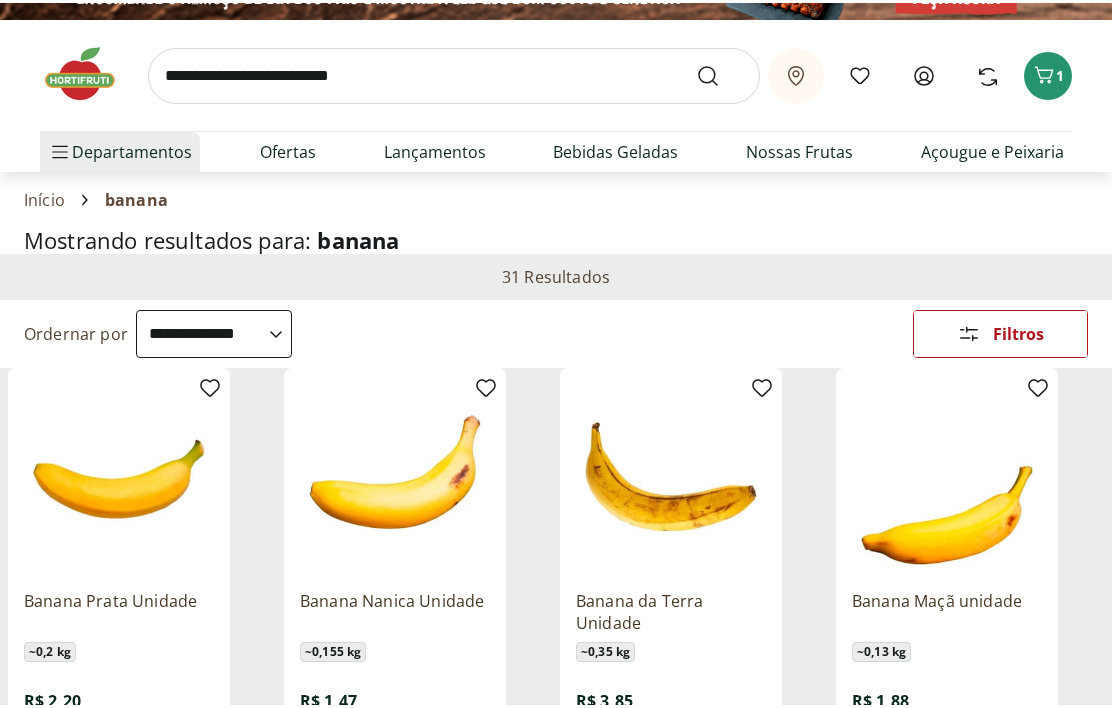 scroll, scrollTop: 0, scrollLeft: 0, axis: both 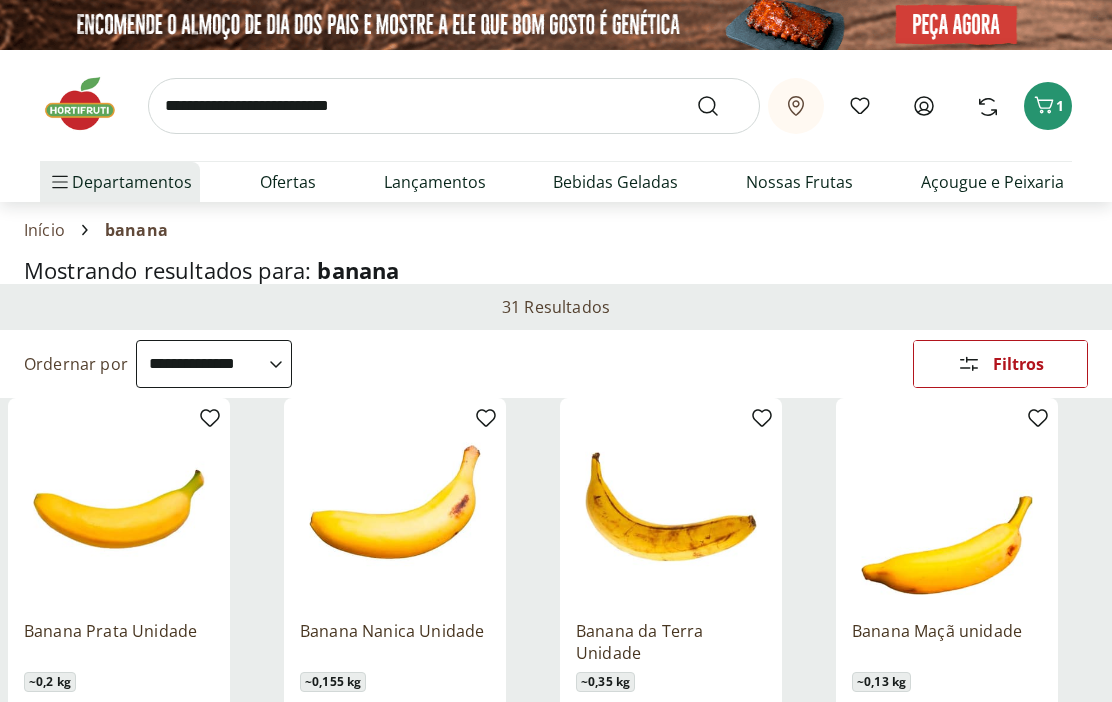 click at bounding box center (454, 106) 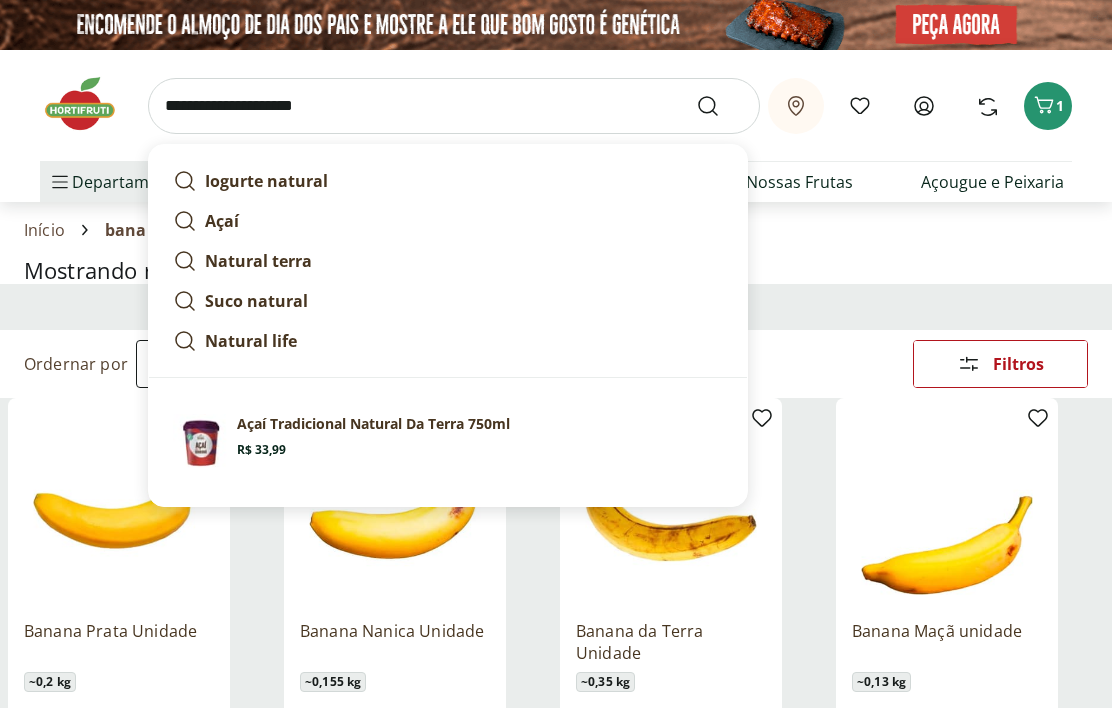 type on "**********" 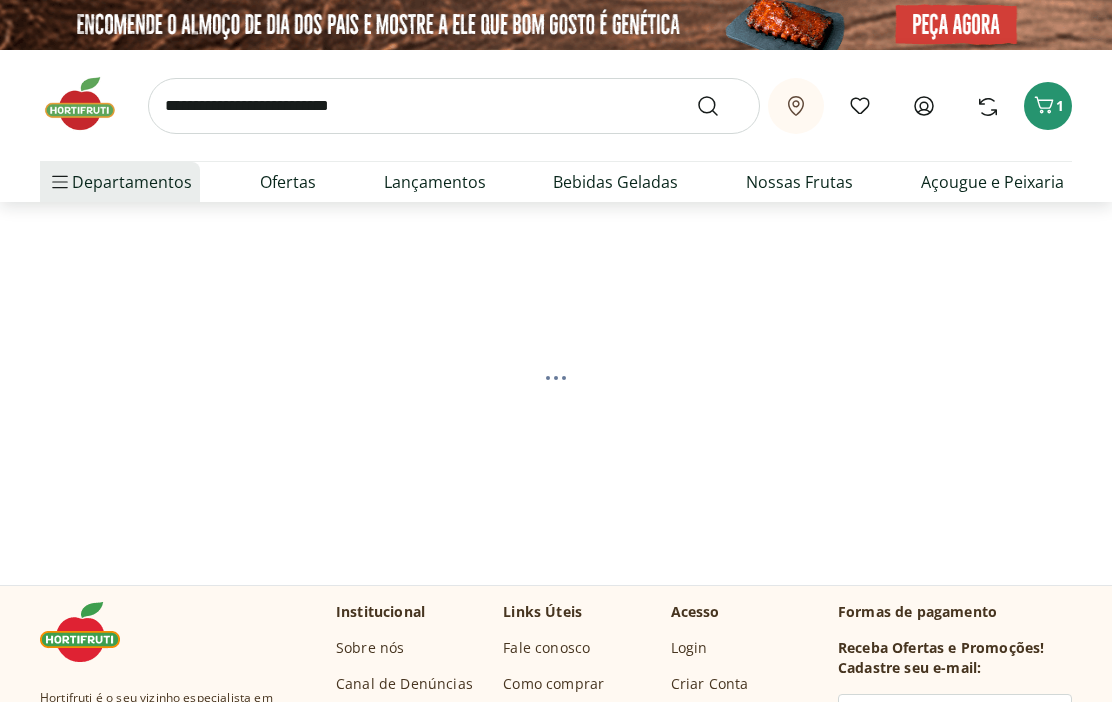 select on "**********" 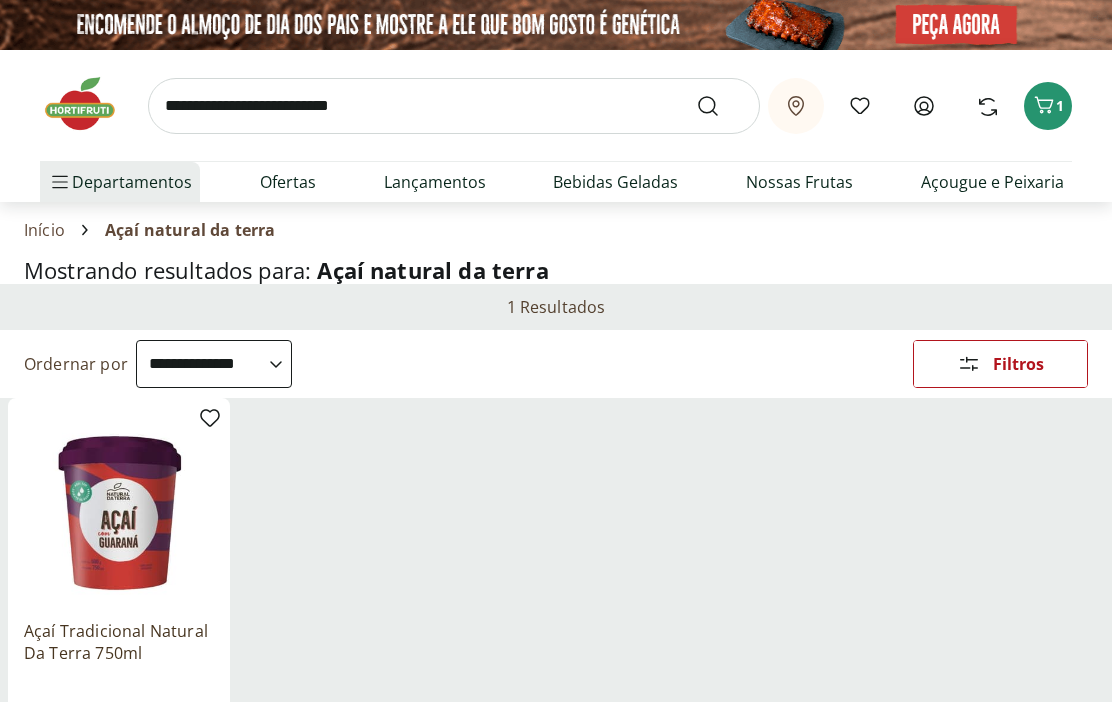 click at bounding box center [454, 106] 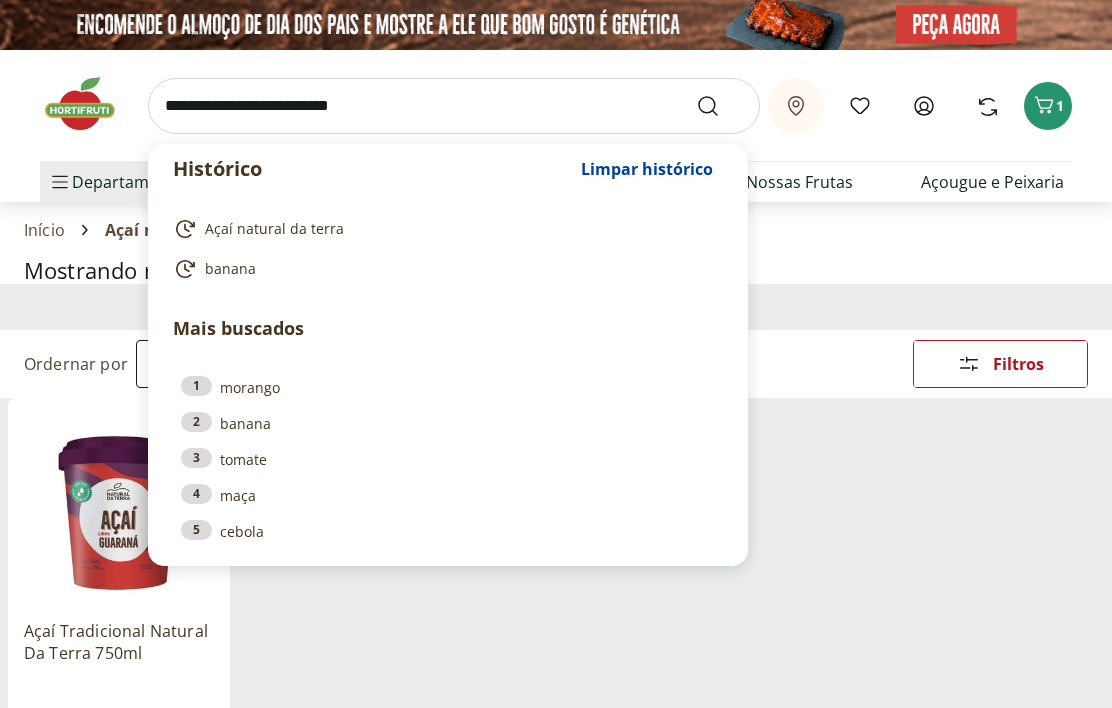 click on "Açaí natural da [LOCATION]" at bounding box center (274, 229) 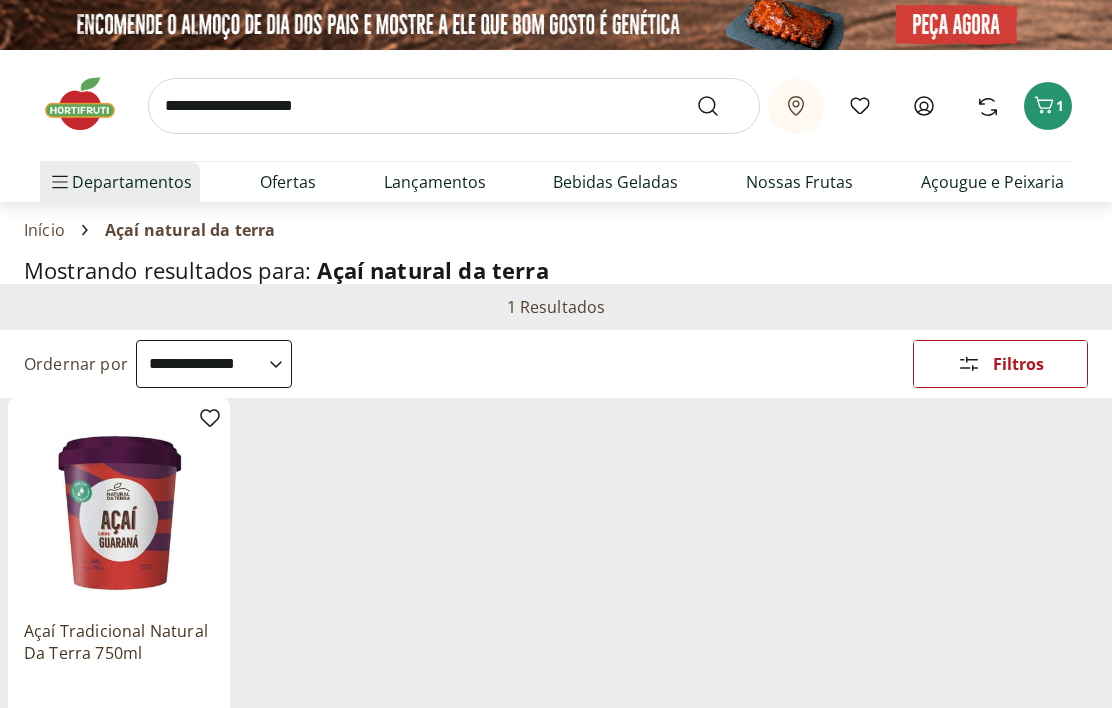 type on "**********" 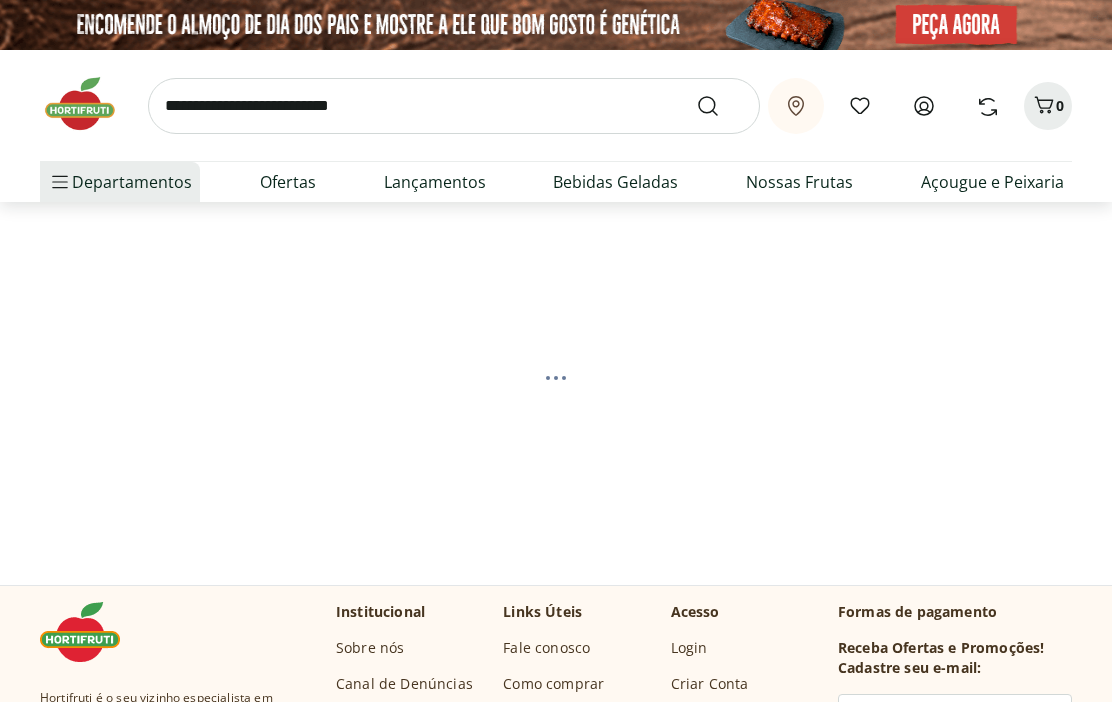 scroll, scrollTop: 0, scrollLeft: 0, axis: both 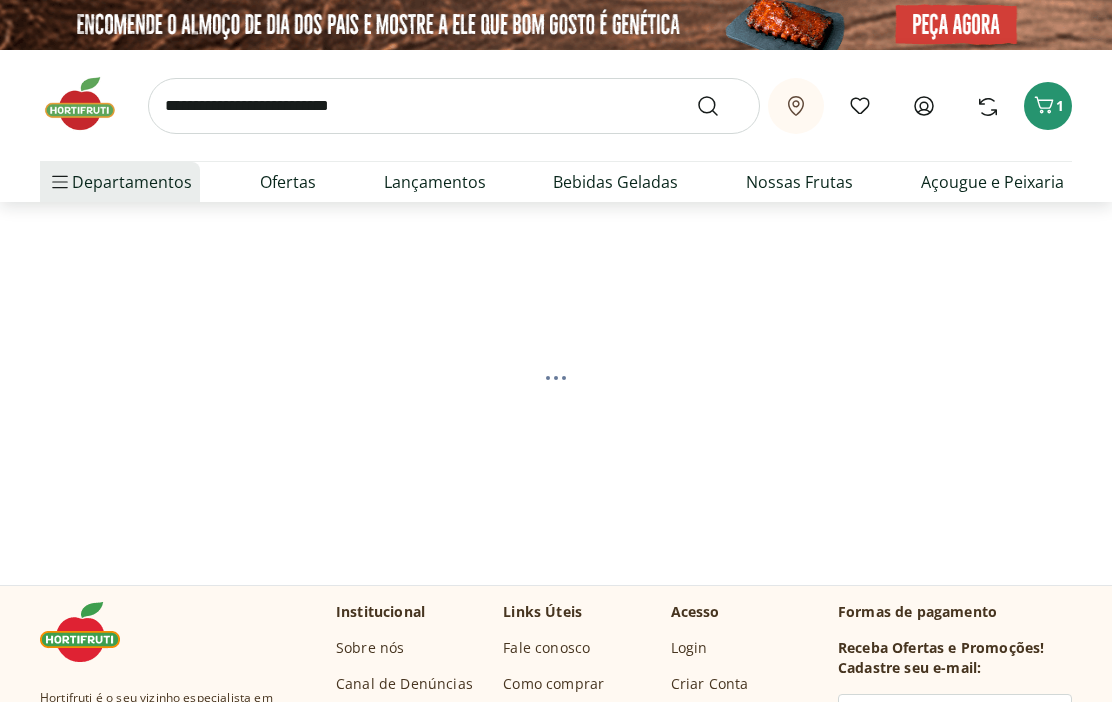 click at bounding box center (454, 106) 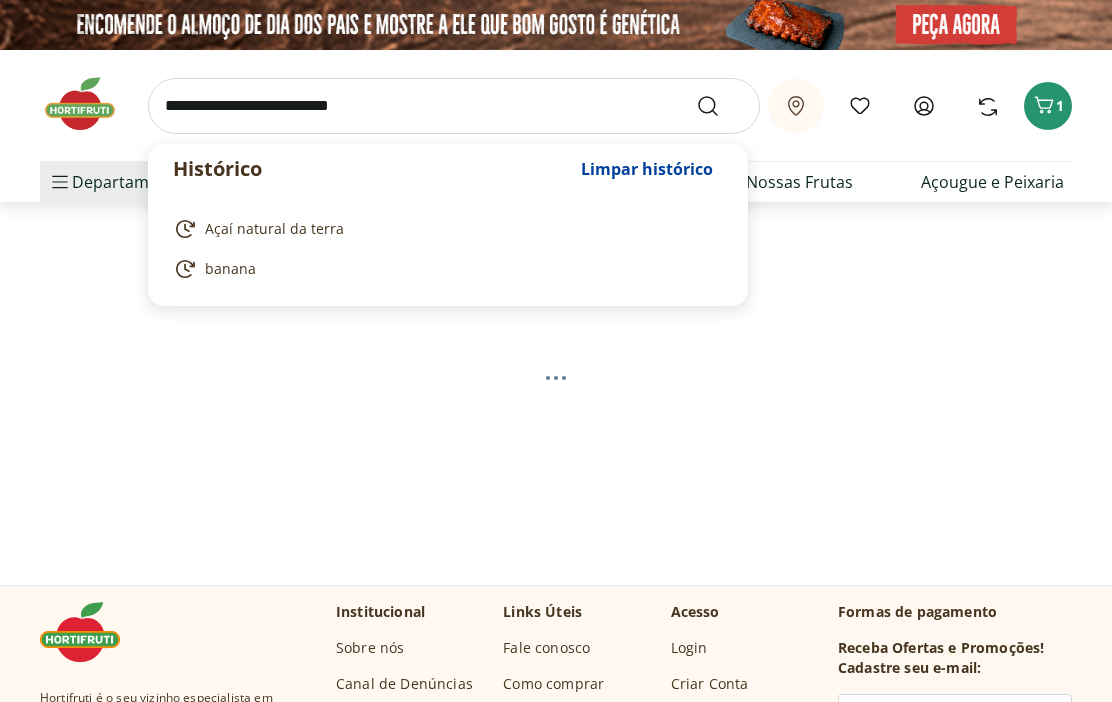 select on "**********" 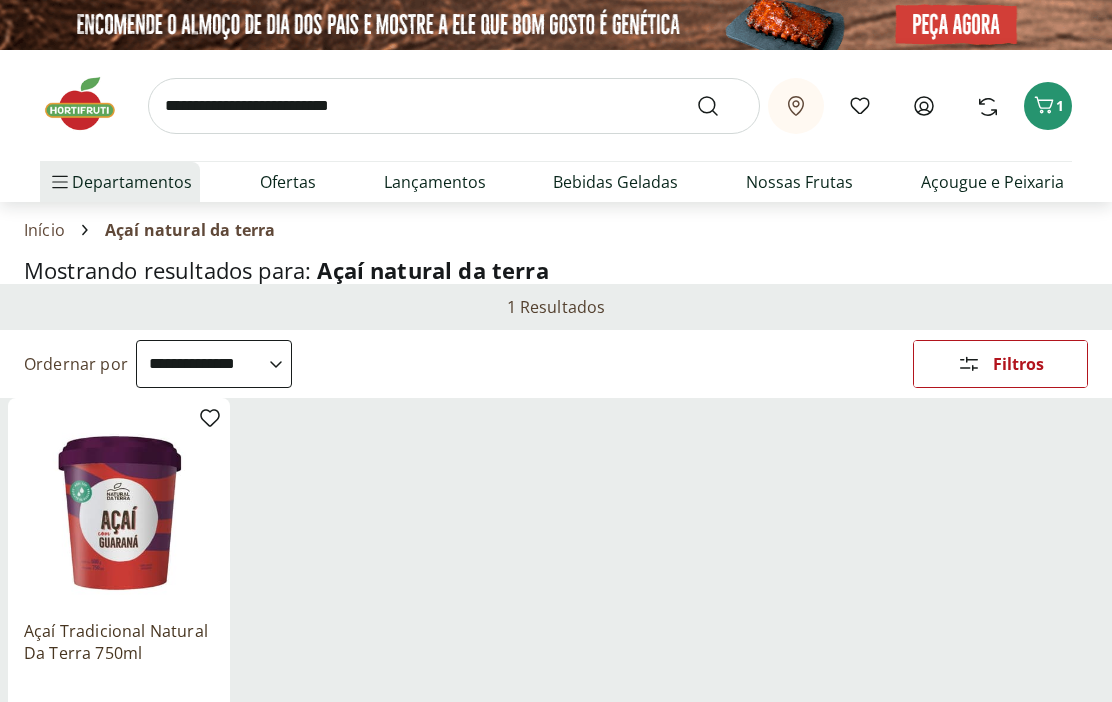 click at bounding box center [454, 106] 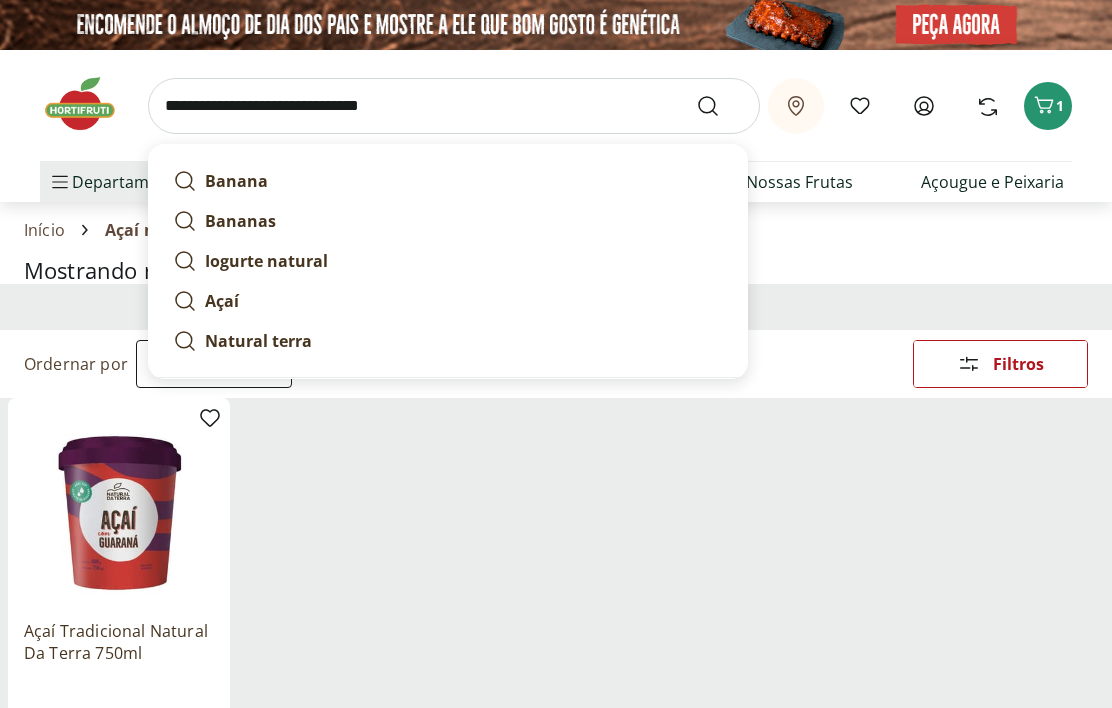 type on "**********" 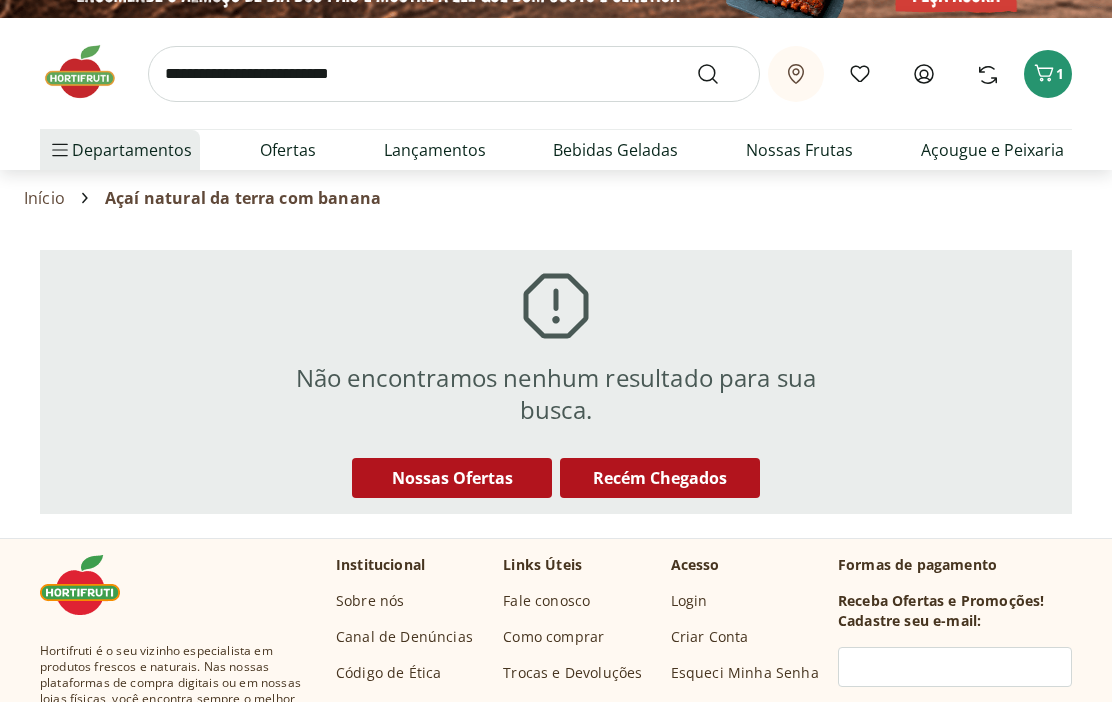 scroll, scrollTop: 0, scrollLeft: 0, axis: both 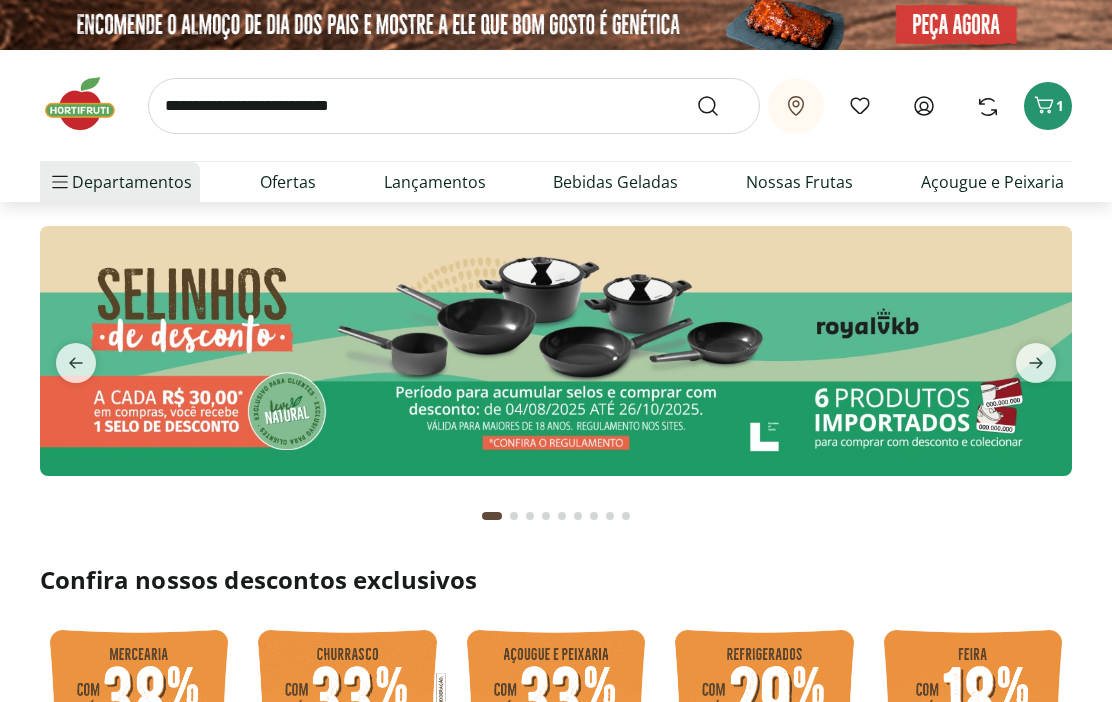 click at bounding box center (454, 106) 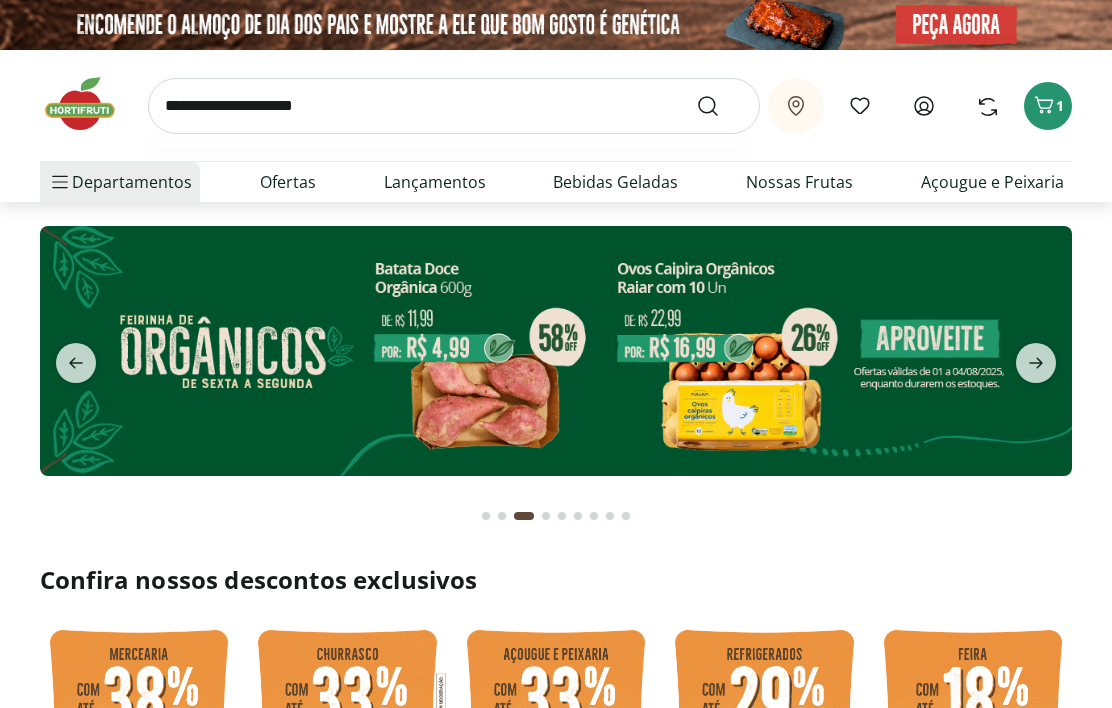 type on "**********" 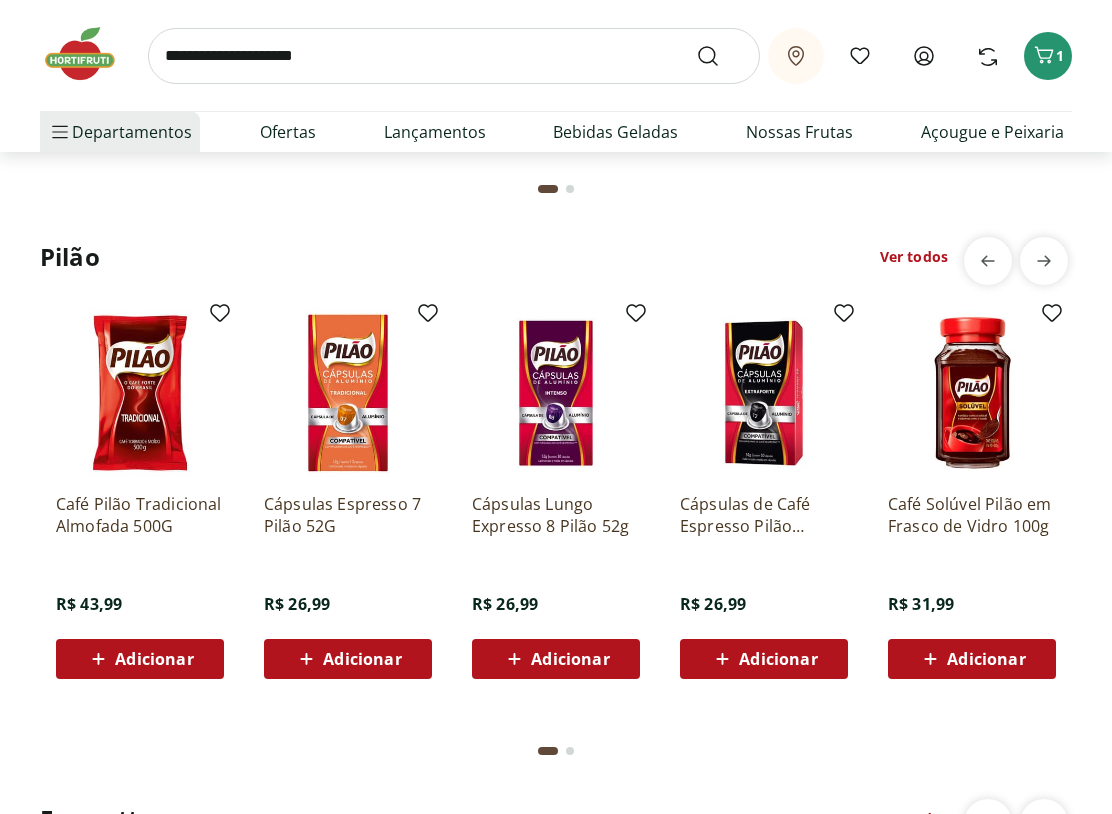 scroll, scrollTop: 5025, scrollLeft: 0, axis: vertical 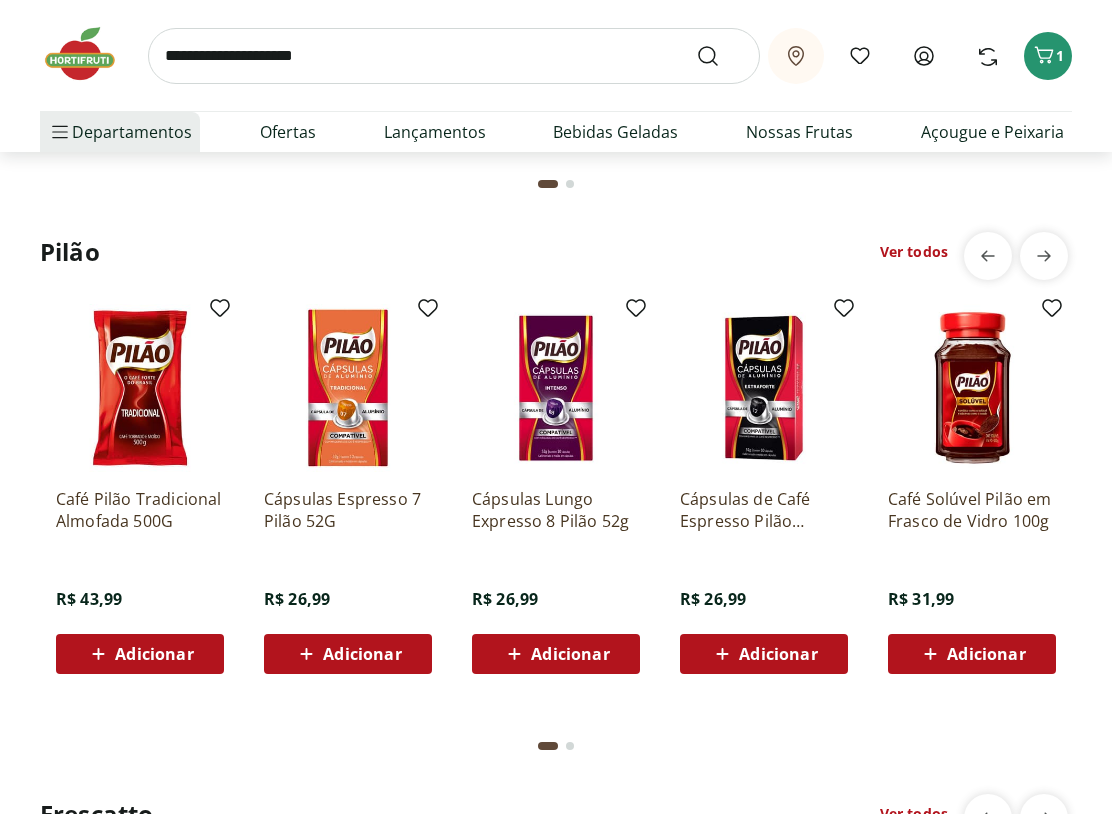 click on "1" at bounding box center [1048, 56] 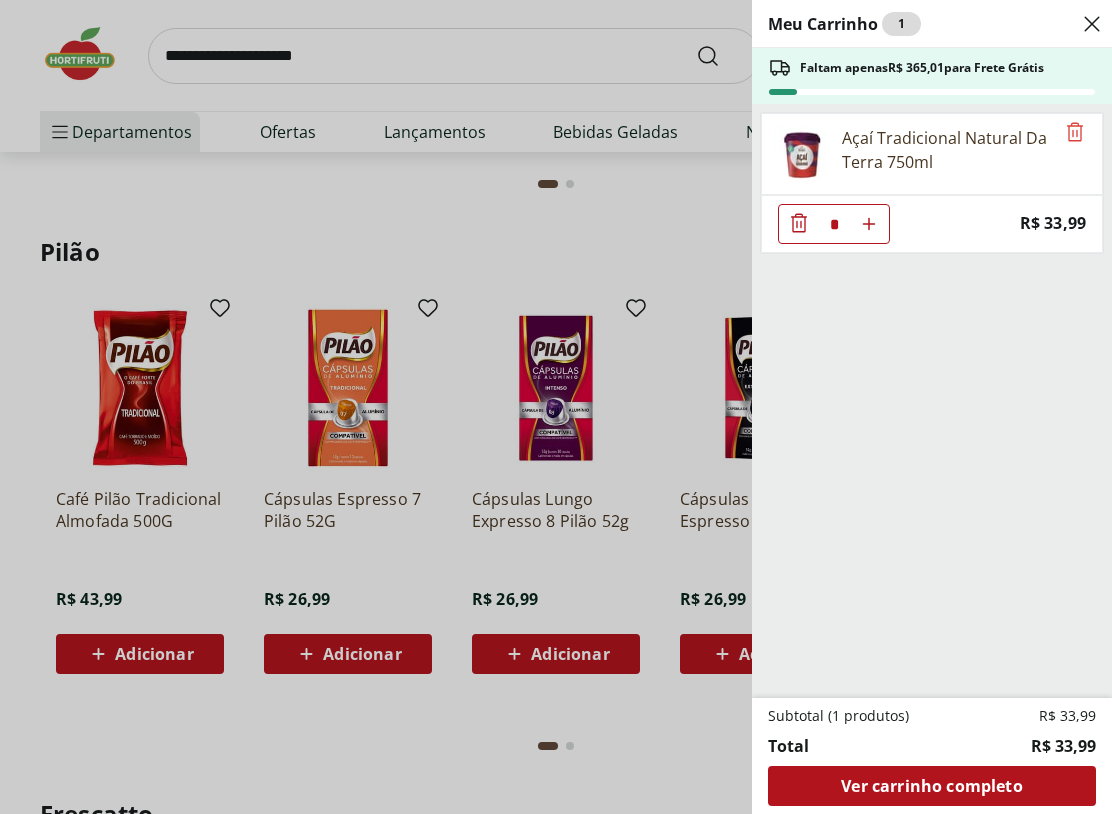 click 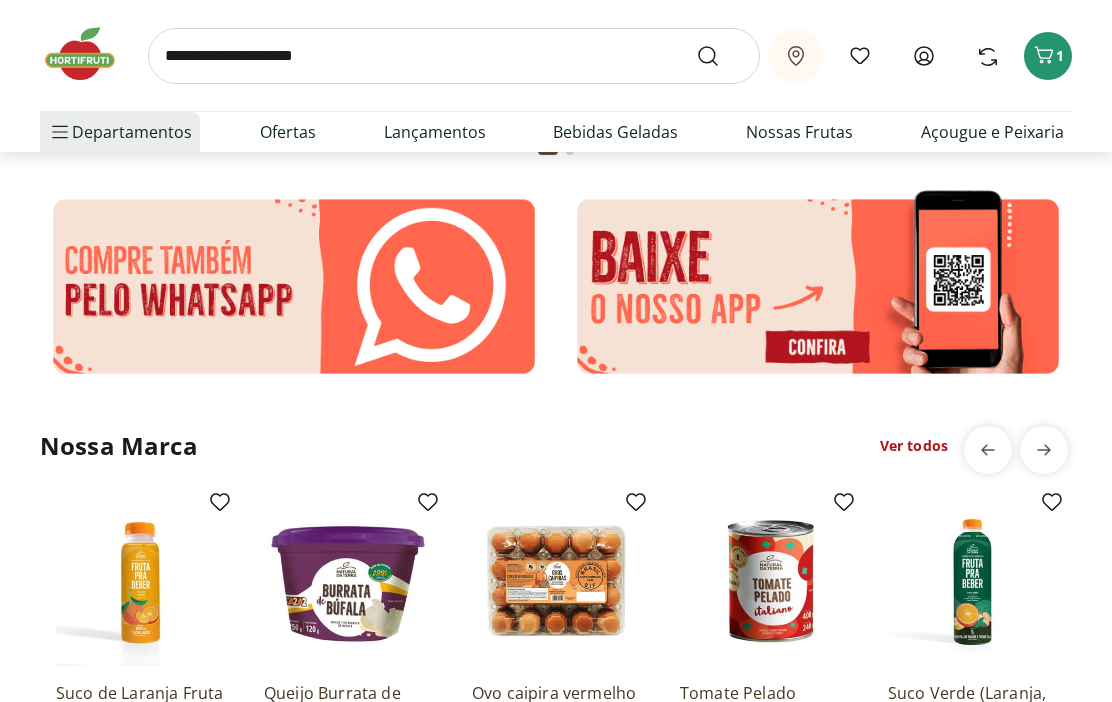 scroll, scrollTop: 3707, scrollLeft: 0, axis: vertical 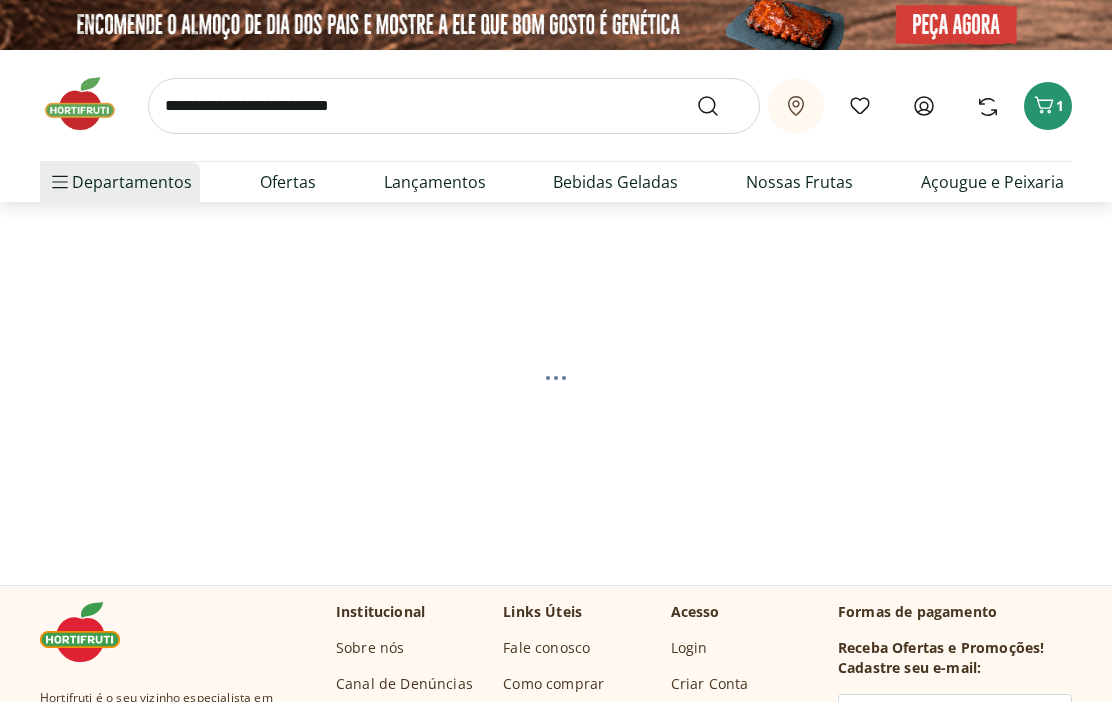 select on "**********" 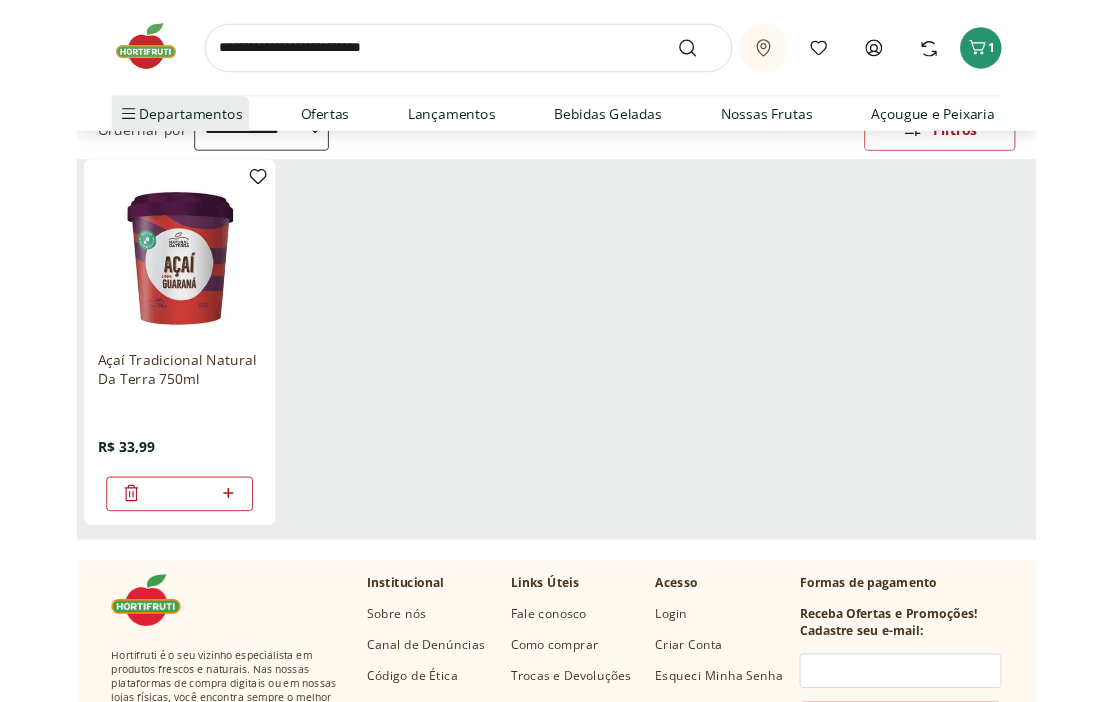 scroll, scrollTop: 0, scrollLeft: 0, axis: both 